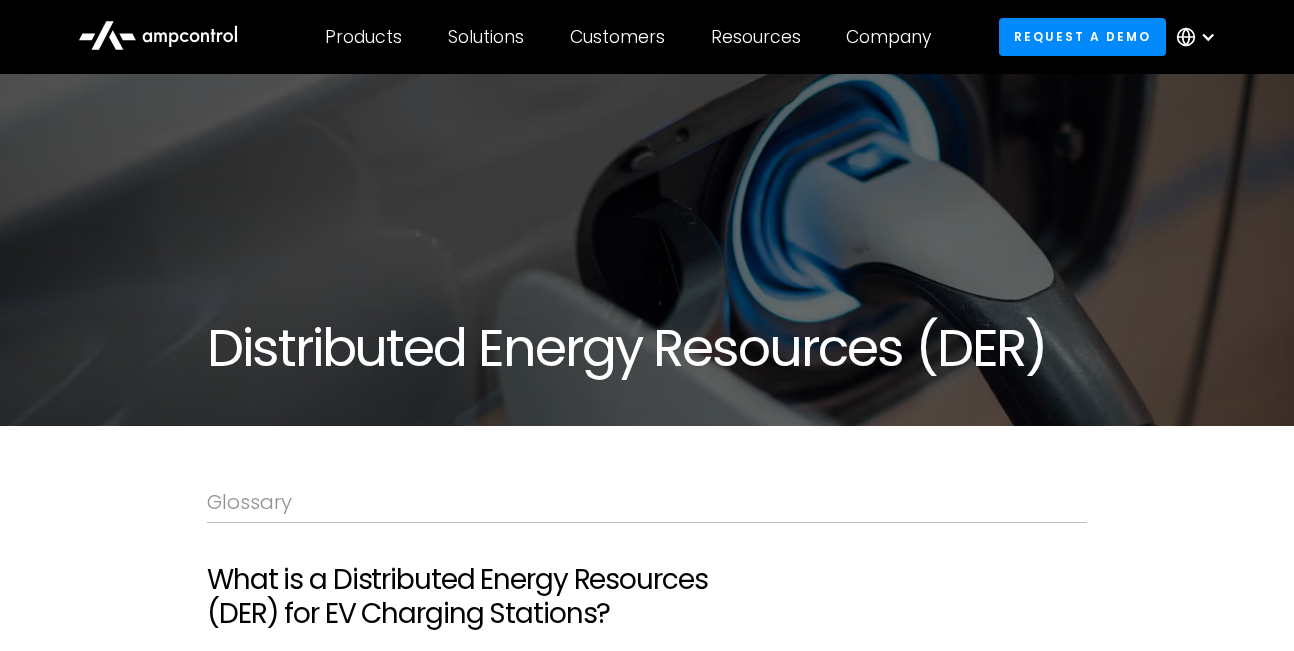 scroll, scrollTop: 400, scrollLeft: 0, axis: vertical 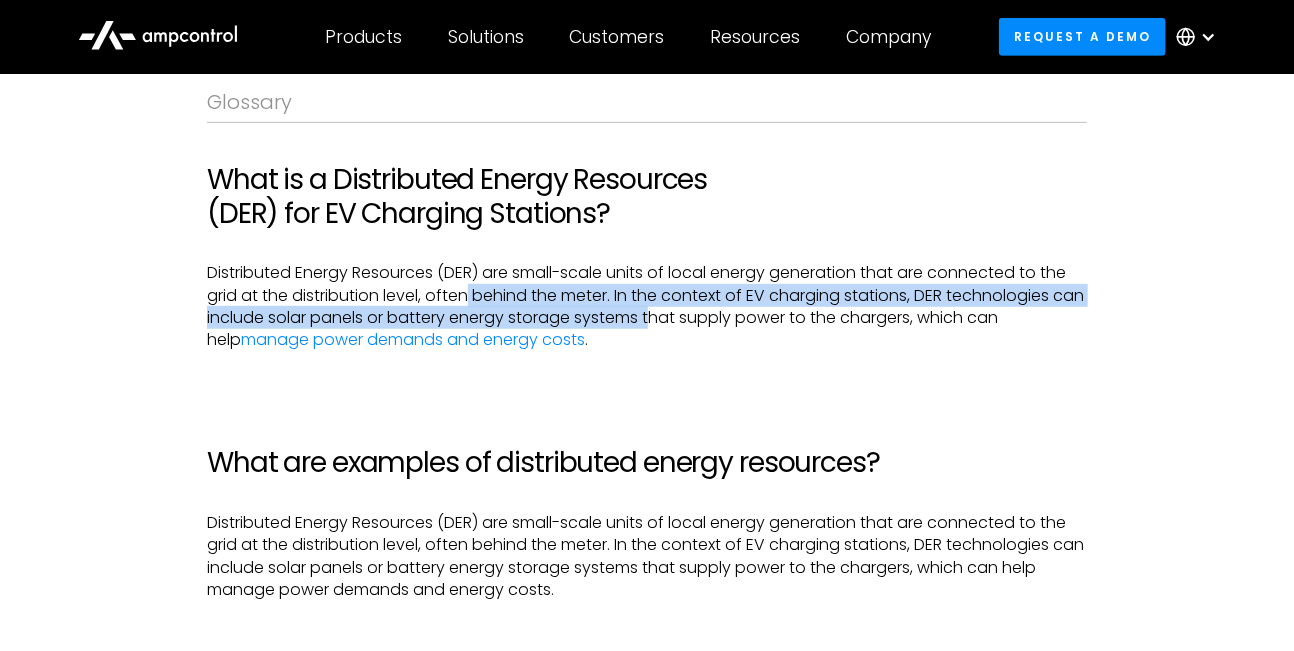 drag, startPoint x: 492, startPoint y: 300, endPoint x: 694, endPoint y: 310, distance: 202.24738 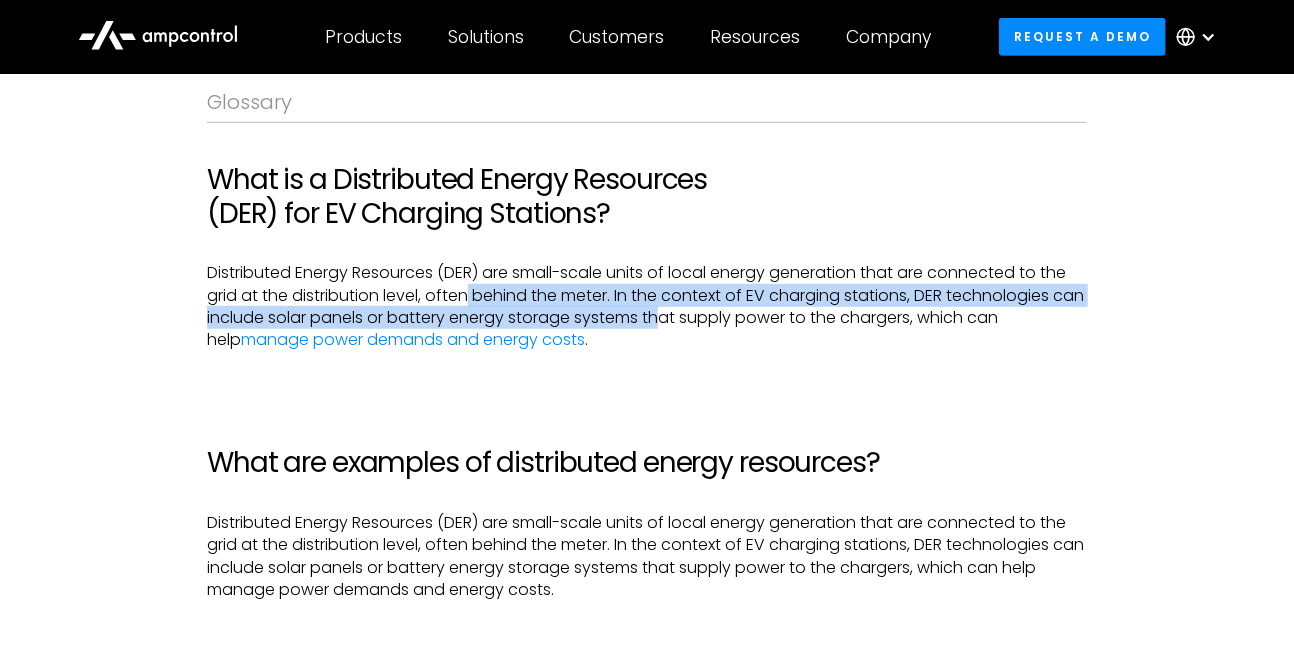 click on "‍ Distributed Energy Resources (DER) are small-scale units of local energy generation that are connected to the grid at the distribution level, often behind the meter. In the context of EV charging stations, DER technologies can include solar panels or battery energy storage systems that supply power to the chargers, which can help  manage power demands and energy costs . ‍" at bounding box center (647, 307) 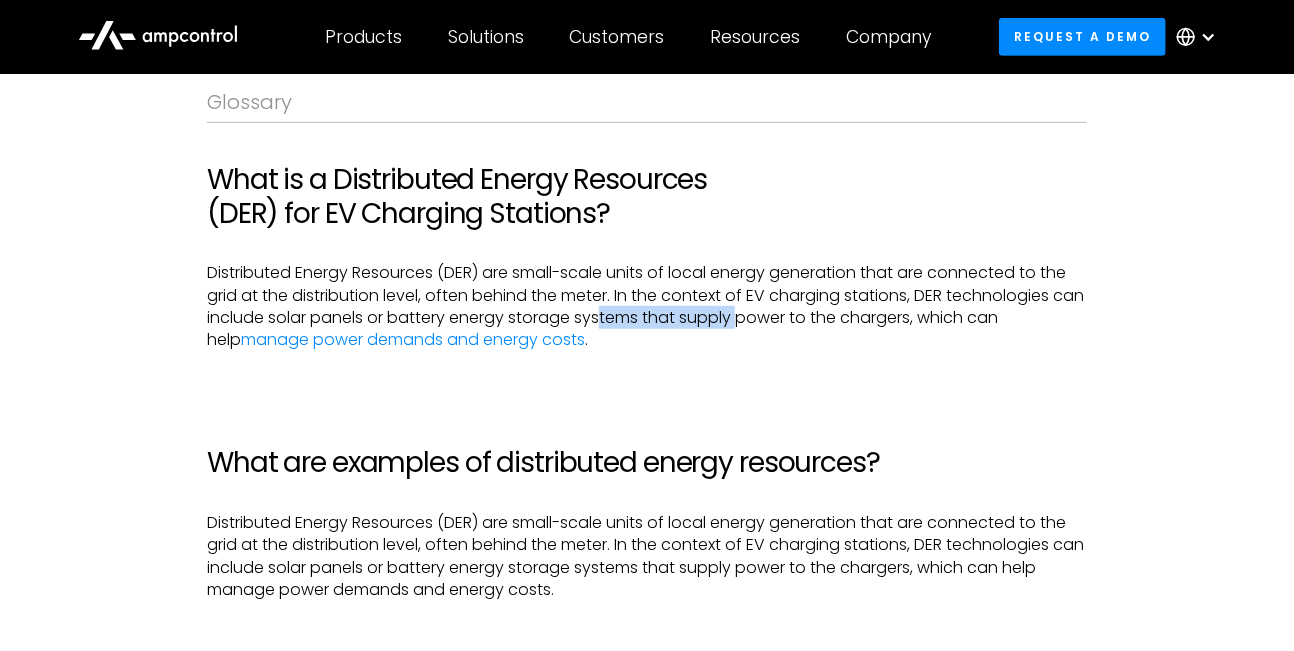 drag, startPoint x: 638, startPoint y: 314, endPoint x: 803, endPoint y: 323, distance: 165.24527 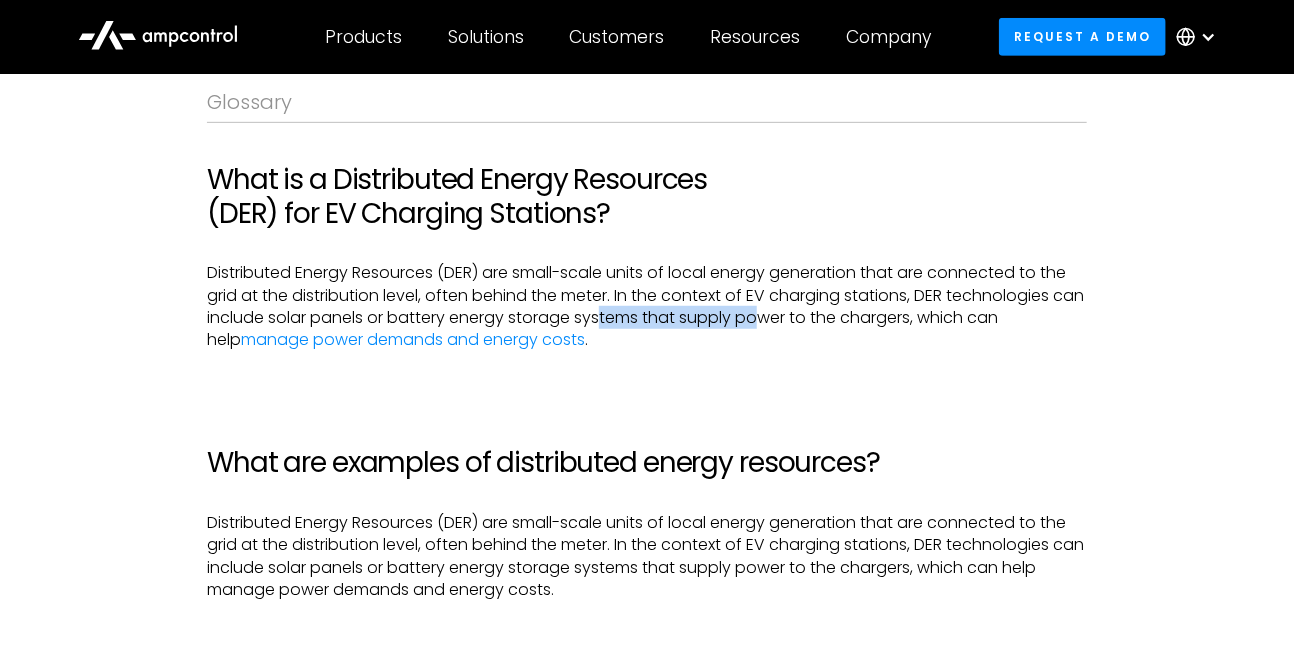 drag, startPoint x: 803, startPoint y: 323, endPoint x: 783, endPoint y: 320, distance: 20.22375 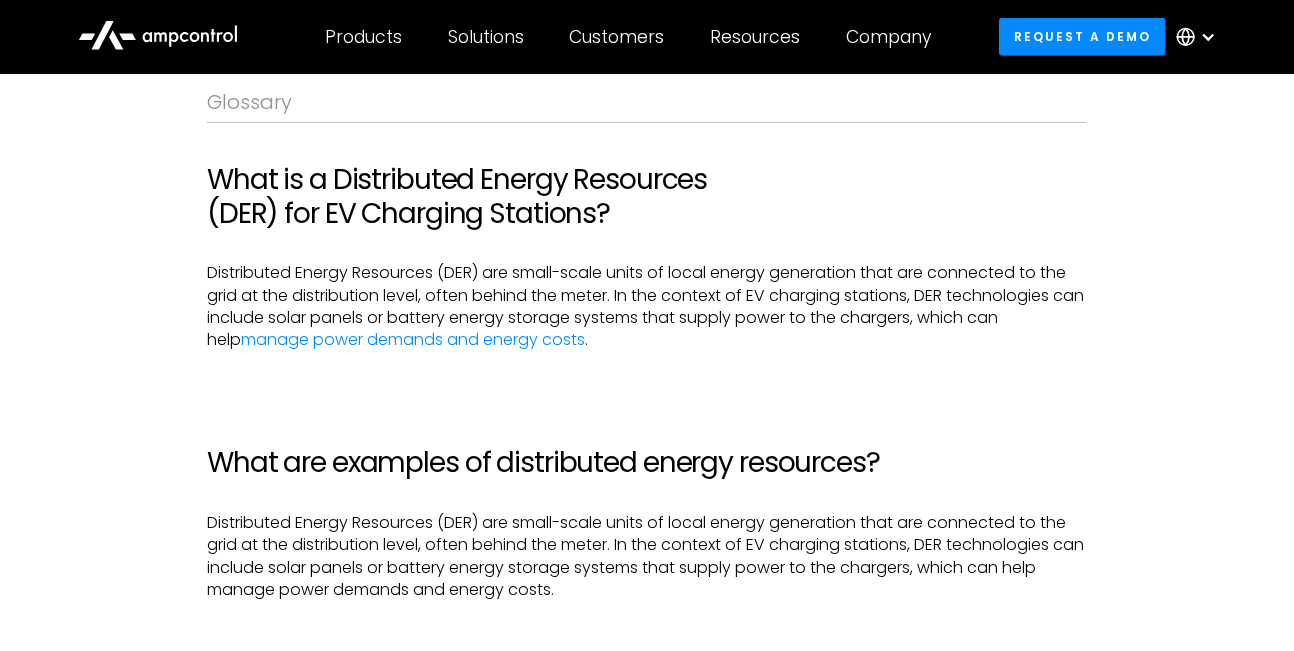click on "‍ Distributed Energy Resources (DER) are small-scale units of local energy generation that are connected to the grid at the distribution level, often behind the meter. In the context of EV charging stations, DER technologies can include solar panels or battery energy storage systems that supply power to the chargers, which can help  manage power demands and energy costs . ‍" at bounding box center (647, 307) 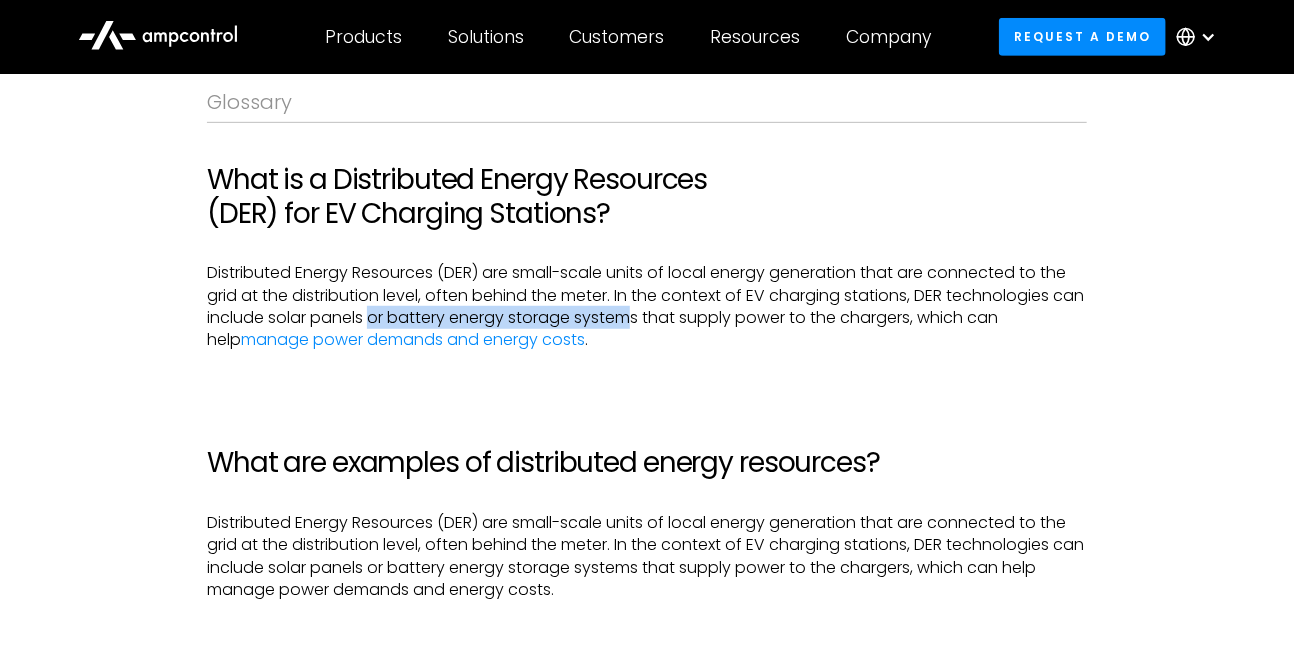drag, startPoint x: 407, startPoint y: 316, endPoint x: 686, endPoint y: 319, distance: 279.01614 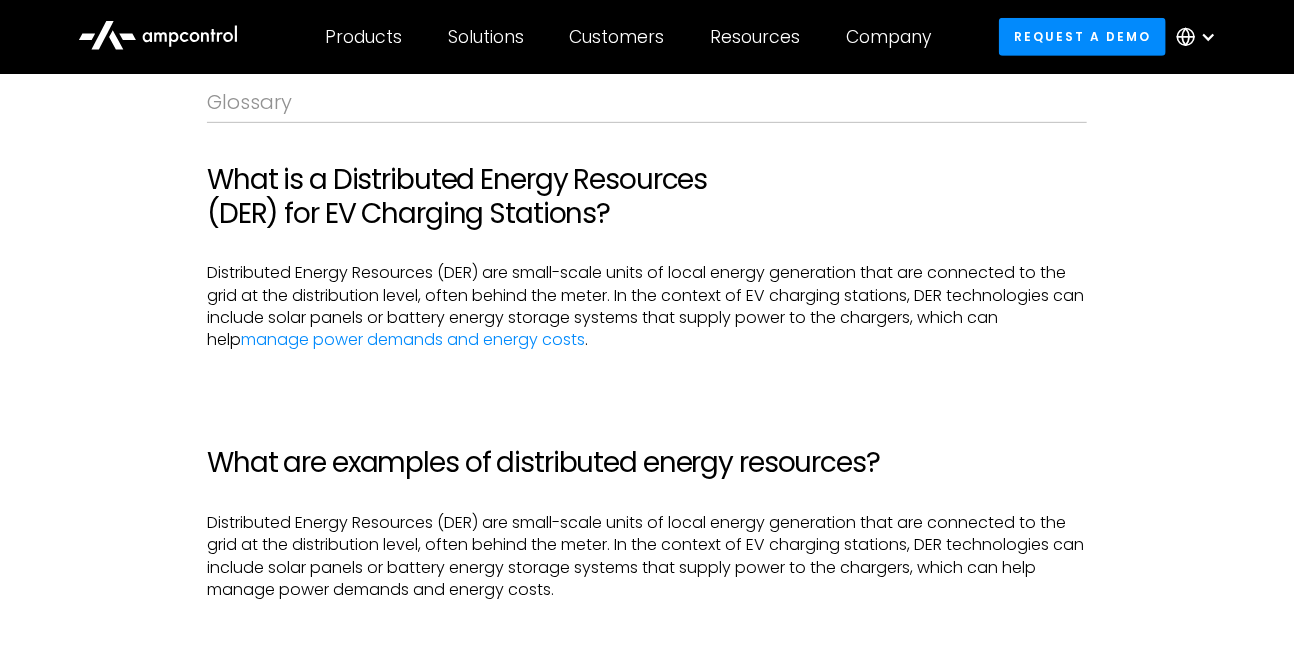 click on "‍ Distributed Energy Resources (DER) are small-scale units of local energy generation that are connected to the grid at the distribution level, often behind the meter. In the context of EV charging stations, DER technologies can include solar panels or battery energy storage systems that supply power to the chargers, which can help  manage power demands and energy costs . ‍" at bounding box center (647, 307) 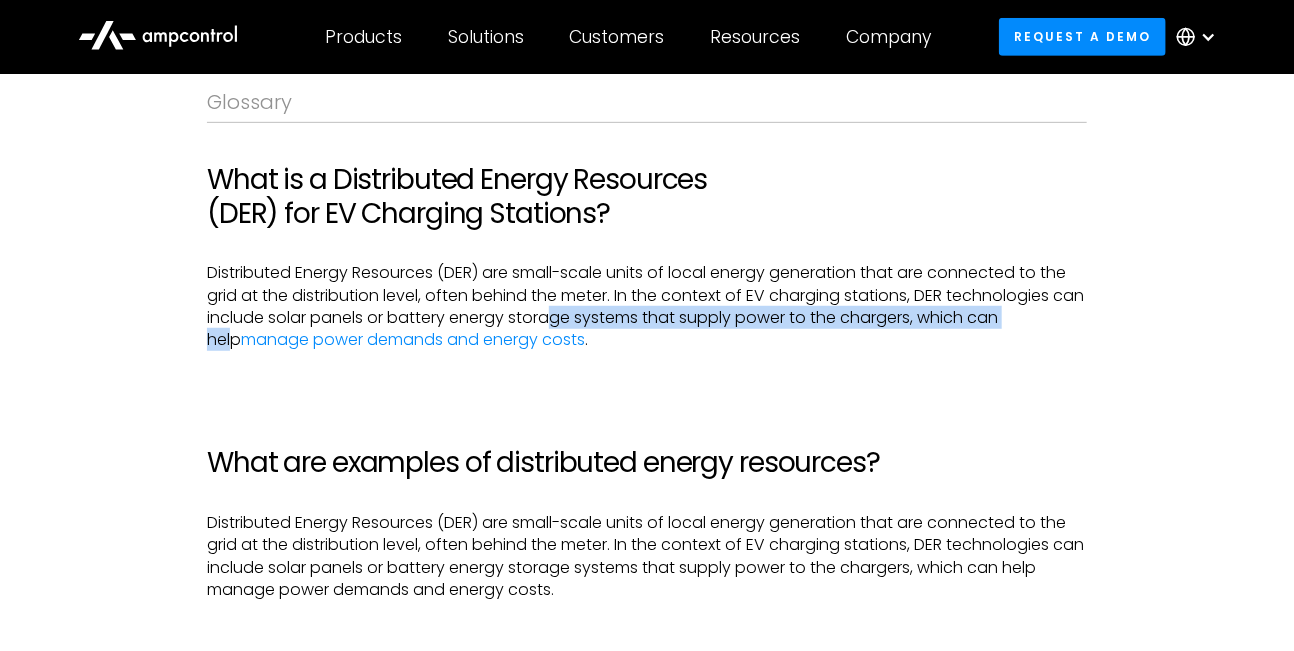 drag, startPoint x: 584, startPoint y: 316, endPoint x: 1073, endPoint y: 316, distance: 489 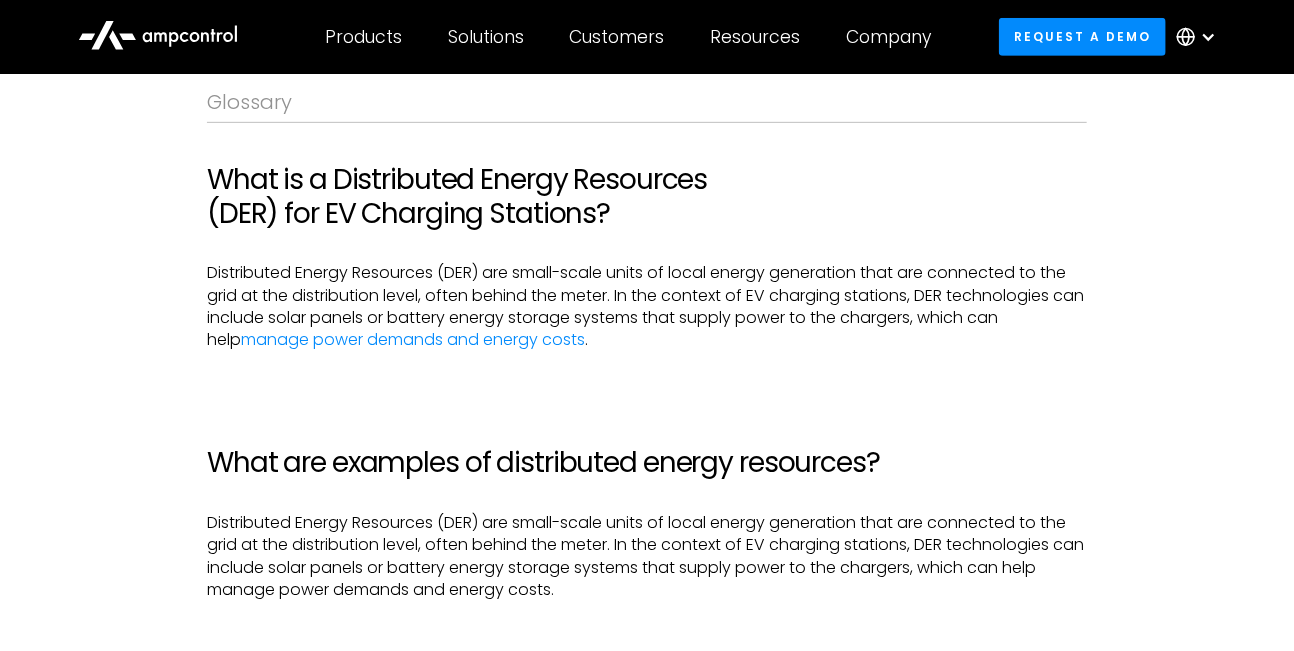 click on "‍ Distributed Energy Resources (DER) are small-scale units of local energy generation that are connected to the grid at the distribution level, often behind the meter. In the context of EV charging stations, DER technologies can include solar panels or battery energy storage systems that supply power to the chargers, which can help  manage power demands and energy costs . ‍" at bounding box center (647, 307) 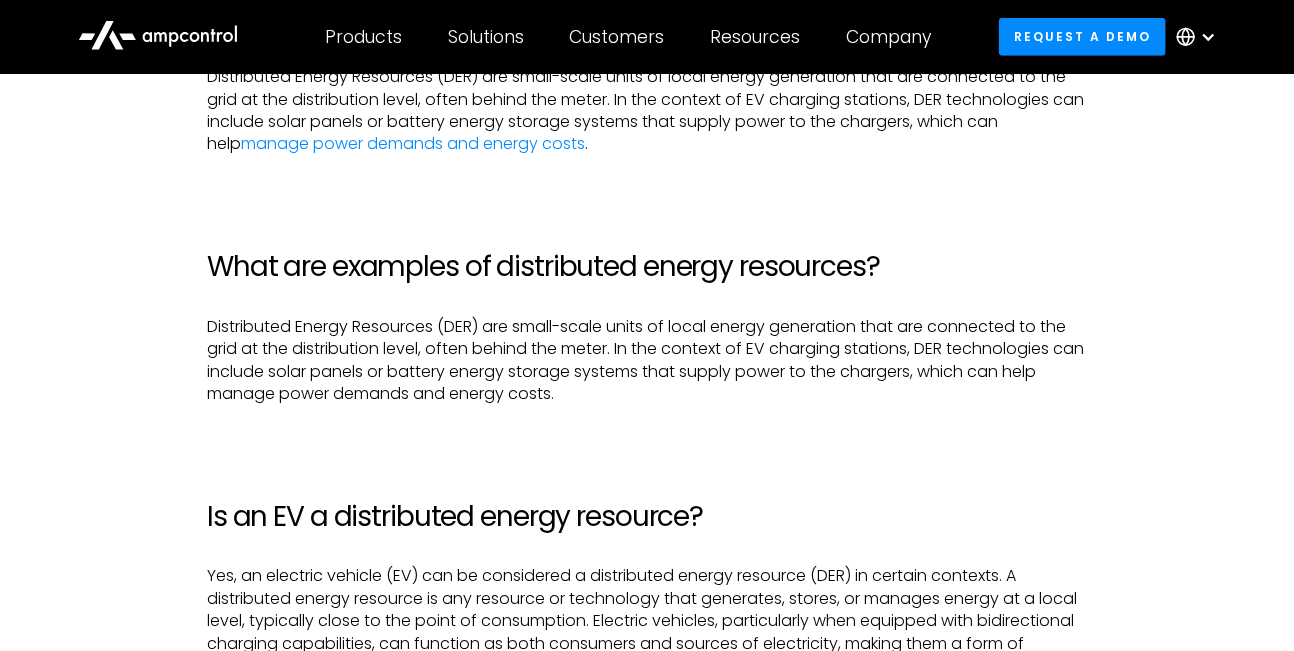 scroll, scrollTop: 600, scrollLeft: 0, axis: vertical 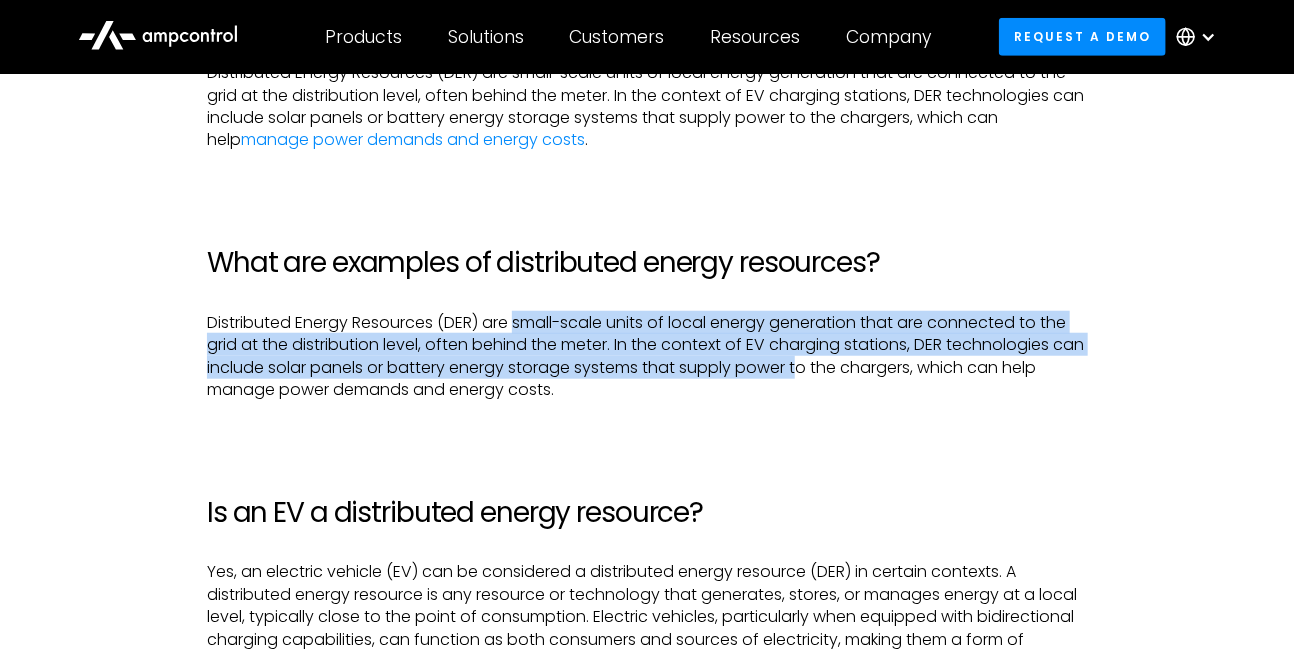 drag, startPoint x: 522, startPoint y: 320, endPoint x: 849, endPoint y: 369, distance: 330.65088 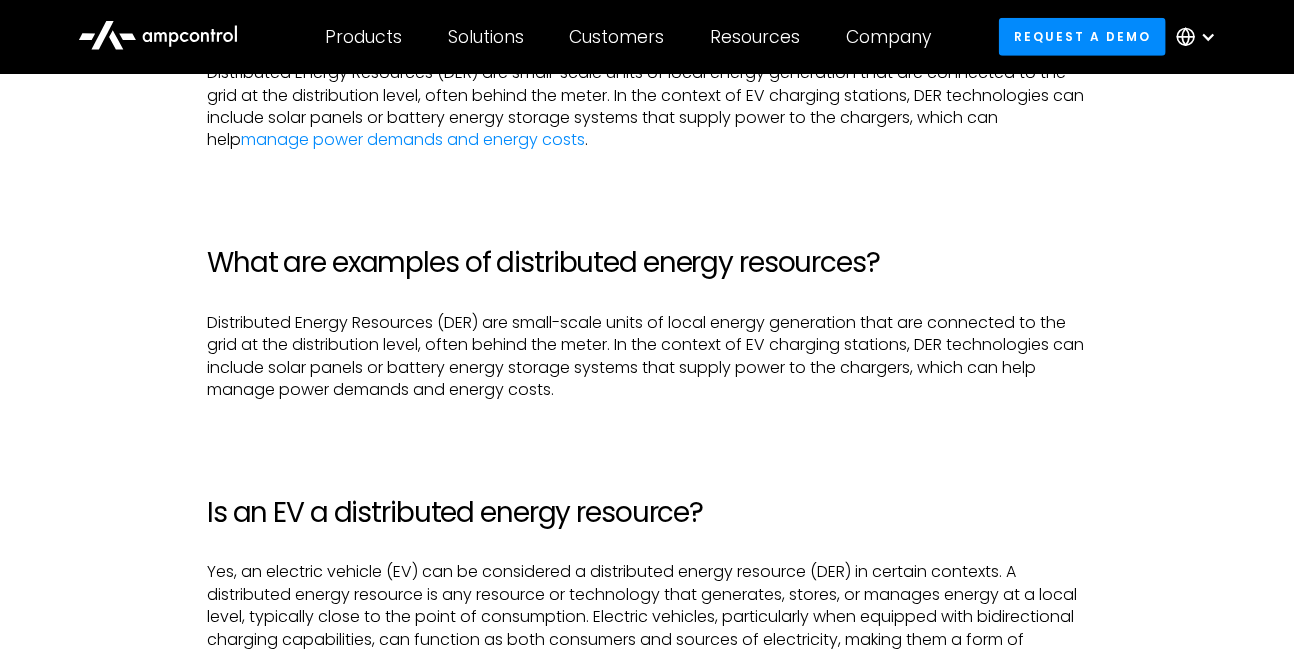 click on "‍ ‍ Distributed Energy Resources (DER) are small-scale units of local energy generation that are connected to the grid at the distribution level, often behind the meter. In the context of EV charging stations, DER technologies can include solar panels or battery energy storage systems that supply power to the chargers, which can help manage power demands and energy costs." at bounding box center [647, 357] 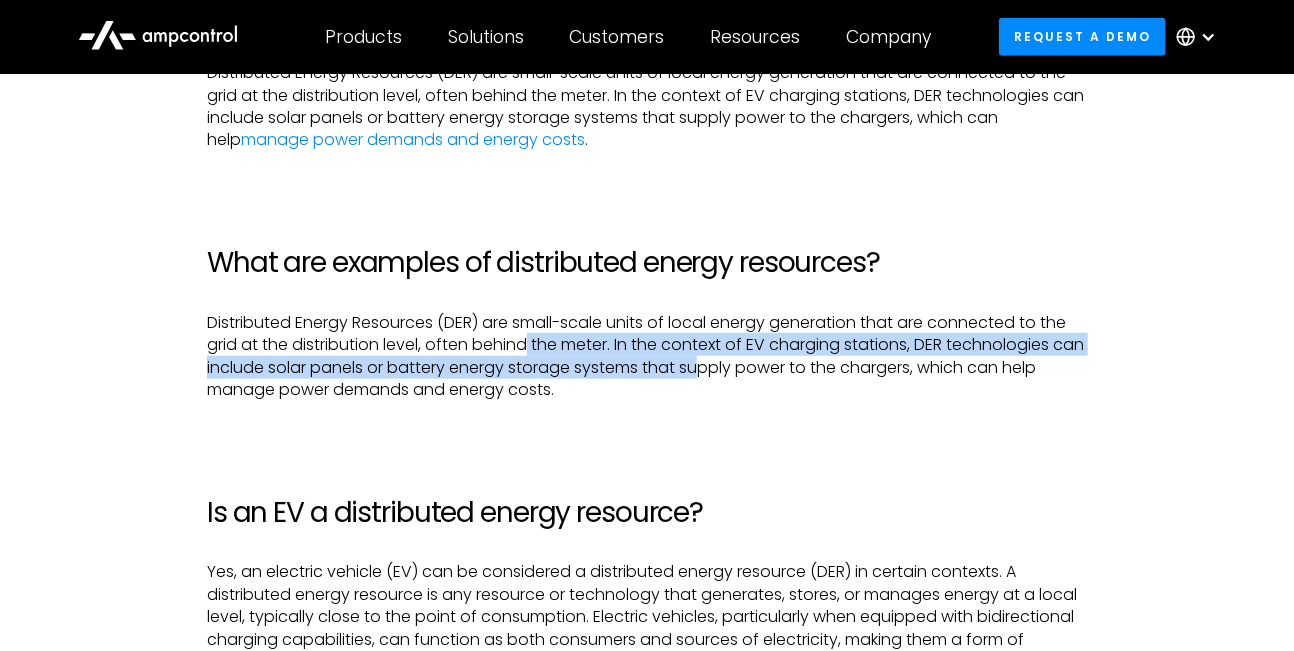 drag, startPoint x: 525, startPoint y: 342, endPoint x: 756, endPoint y: 365, distance: 232.1422 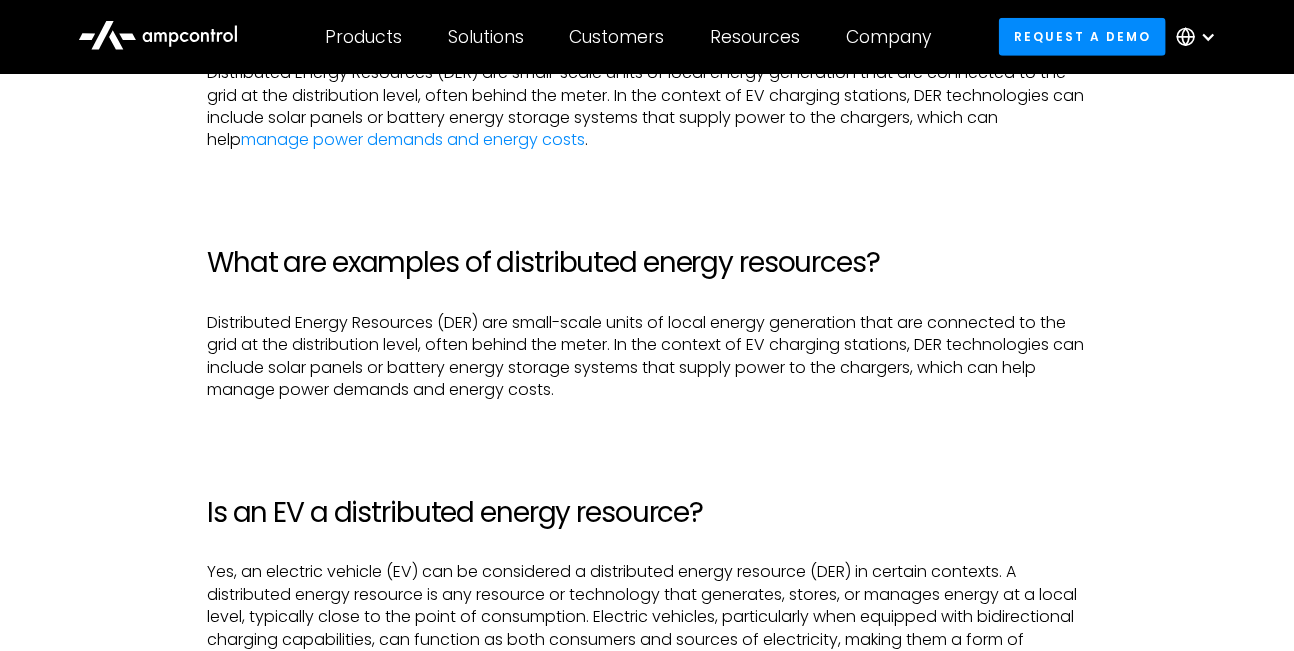 click on "‍ ‍ Distributed Energy Resources (DER) are small-scale units of local energy generation that are connected to the grid at the distribution level, often behind the meter. In the context of EV charging stations, DER technologies can include solar panels or battery energy storage systems that supply power to the chargers, which can help manage power demands and energy costs." at bounding box center (647, 357) 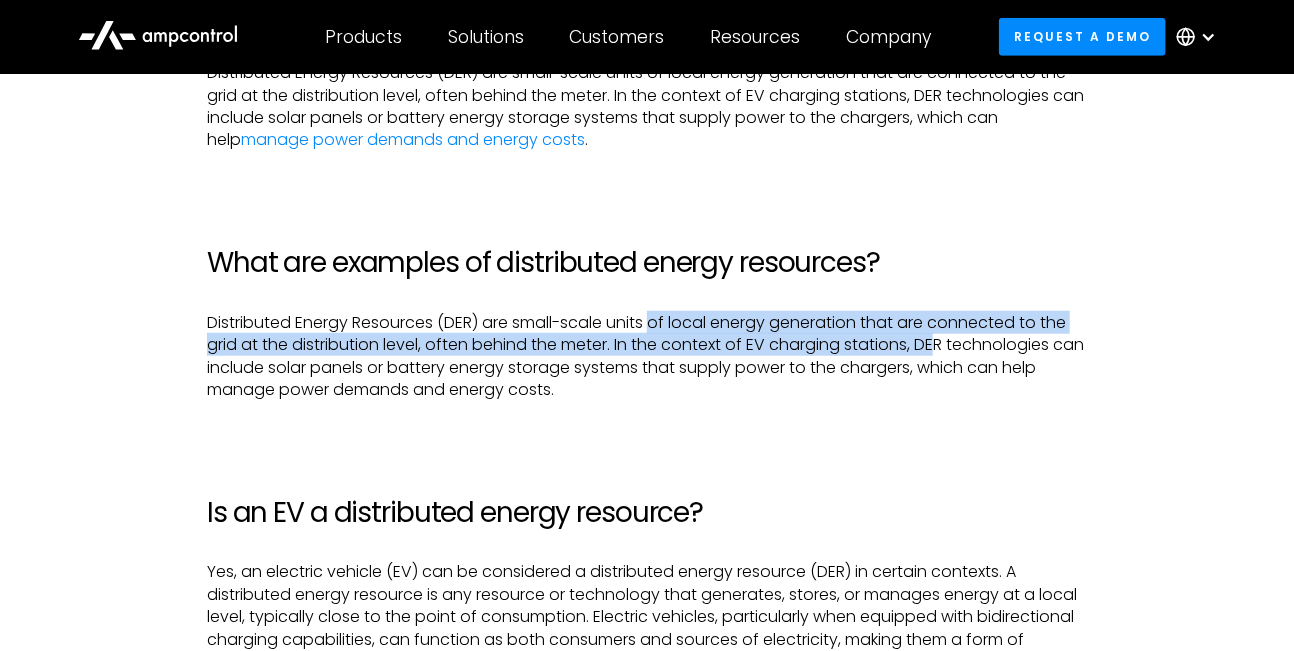 drag, startPoint x: 663, startPoint y: 322, endPoint x: 982, endPoint y: 351, distance: 320.31546 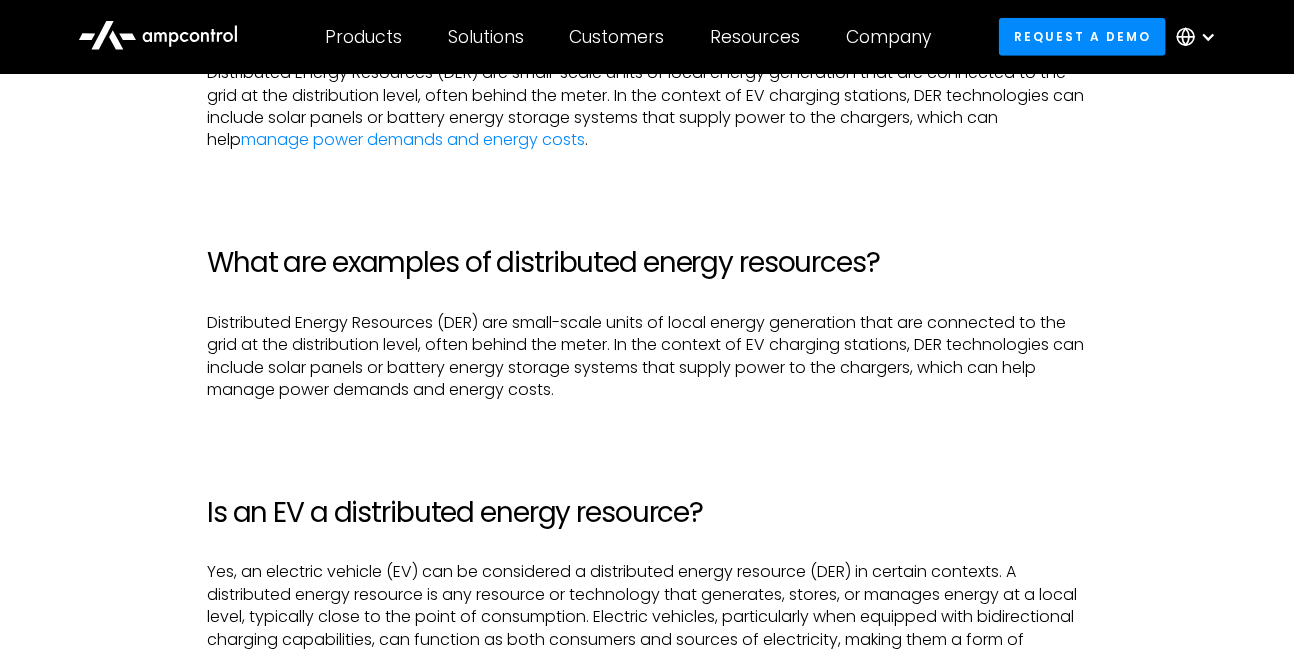 drag, startPoint x: 982, startPoint y: 351, endPoint x: 732, endPoint y: 339, distance: 250.28784 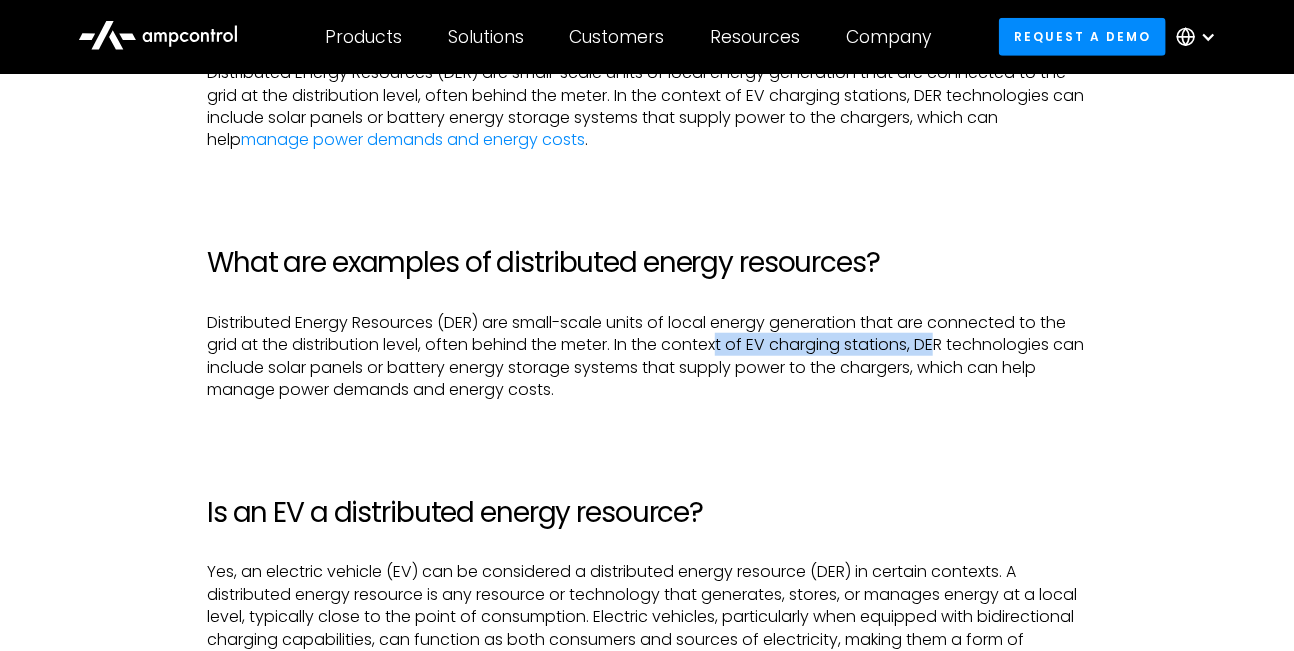 drag, startPoint x: 721, startPoint y: 338, endPoint x: 1004, endPoint y: 358, distance: 283.70584 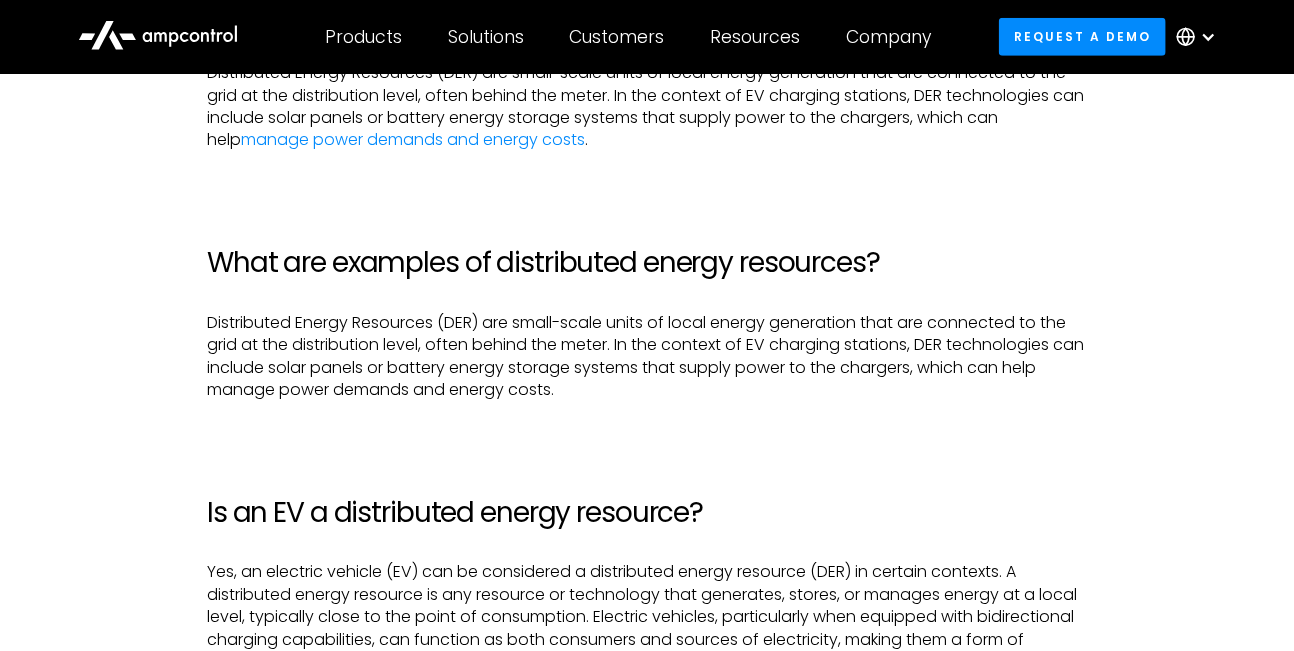 click on "‍ ‍ Distributed Energy Resources (DER) are small-scale units of local energy generation that are connected to the grid at the distribution level, often behind the meter. In the context of EV charging stations, DER technologies can include solar panels or battery energy storage systems that supply power to the chargers, which can help manage power demands and energy costs." at bounding box center [647, 357] 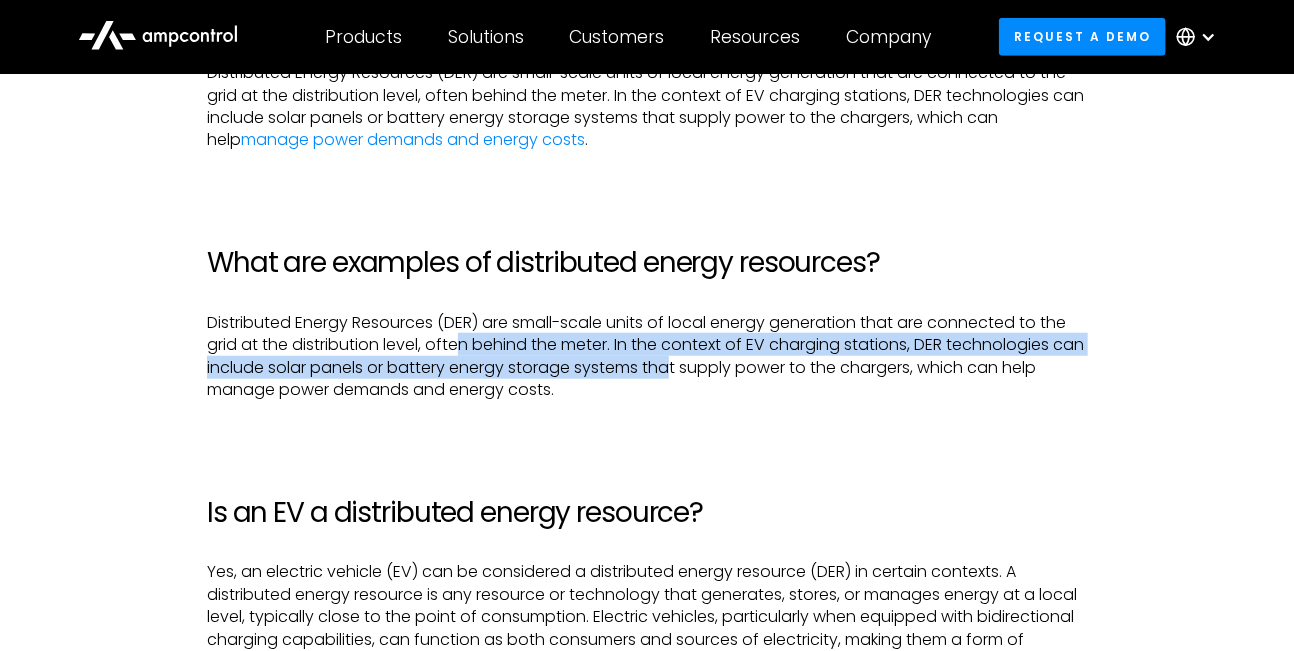drag, startPoint x: 456, startPoint y: 348, endPoint x: 753, endPoint y: 375, distance: 298.22476 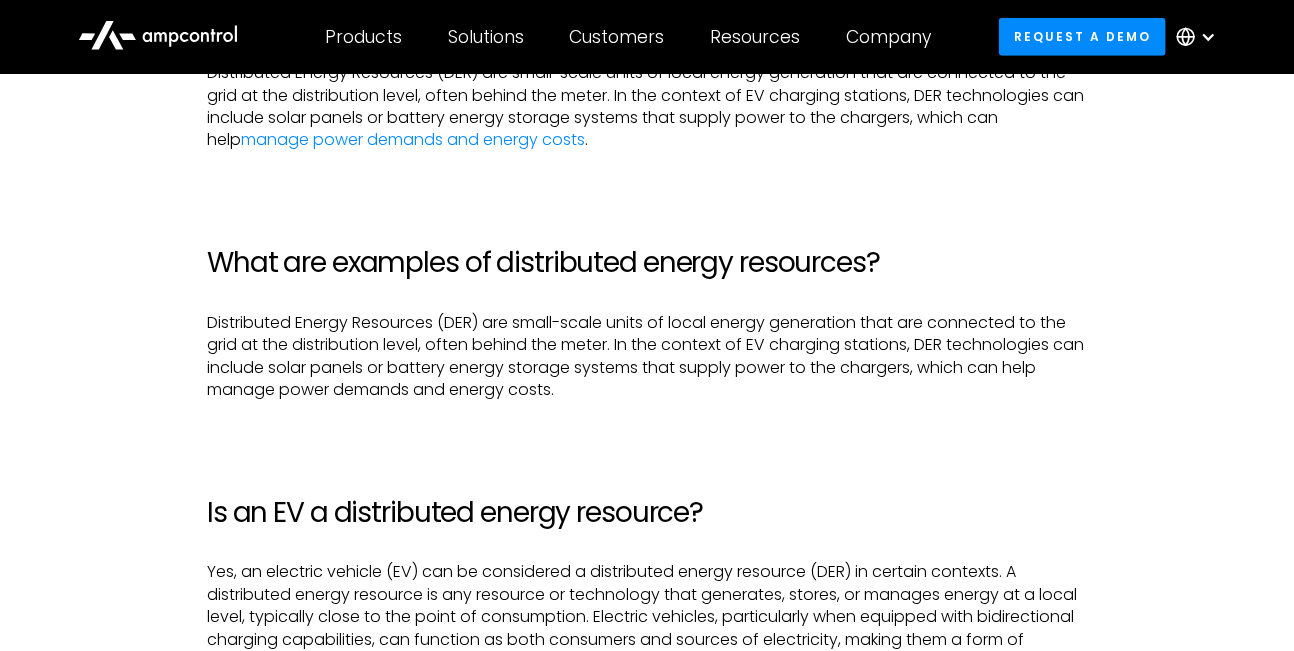 click on "‍ ‍ Distributed Energy Resources (DER) are small-scale units of local energy generation that are connected to the grid at the distribution level, often behind the meter. In the context of EV charging stations, DER technologies can include solar panels or battery energy storage systems that supply power to the chargers, which can help manage power demands and energy costs." at bounding box center (647, 357) 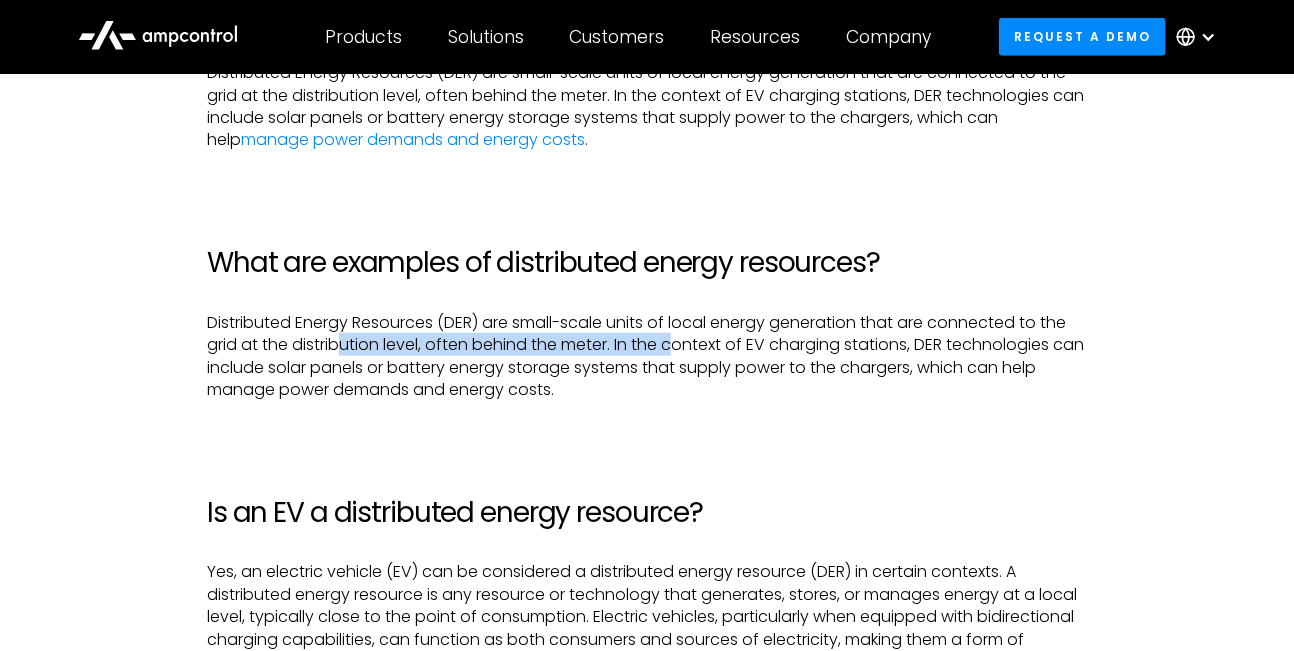 drag, startPoint x: 344, startPoint y: 347, endPoint x: 726, endPoint y: 349, distance: 382.00525 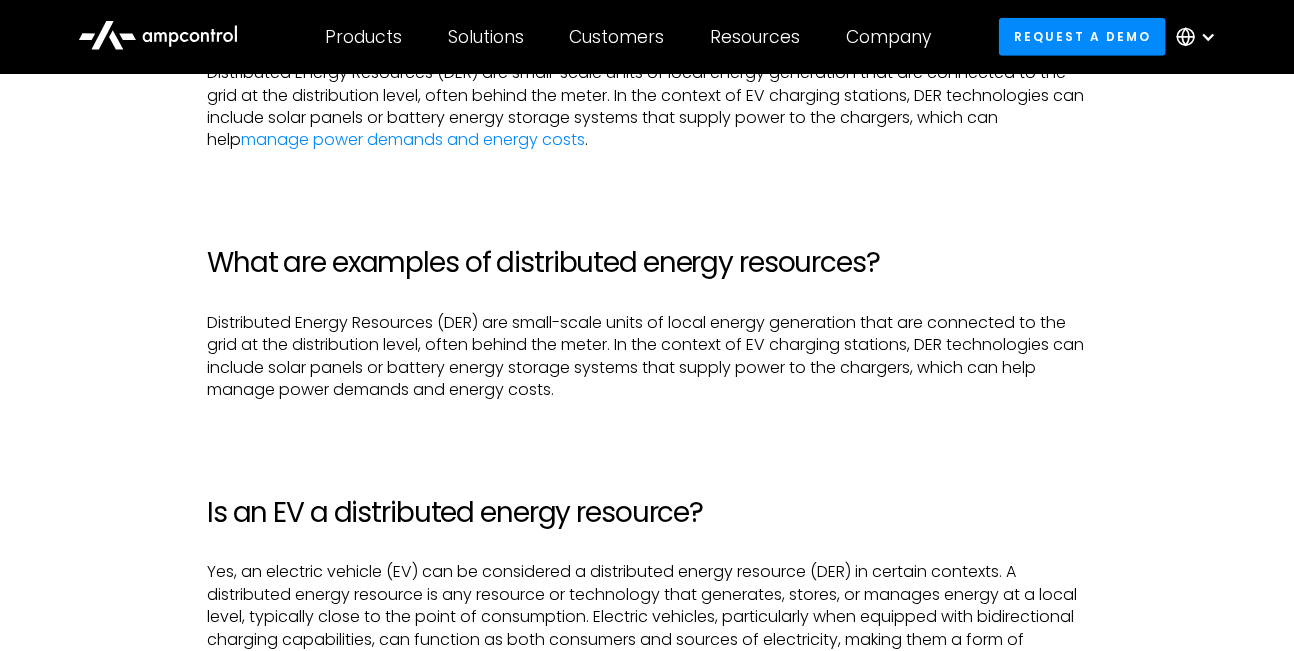 drag, startPoint x: 726, startPoint y: 349, endPoint x: 564, endPoint y: 346, distance: 162.02777 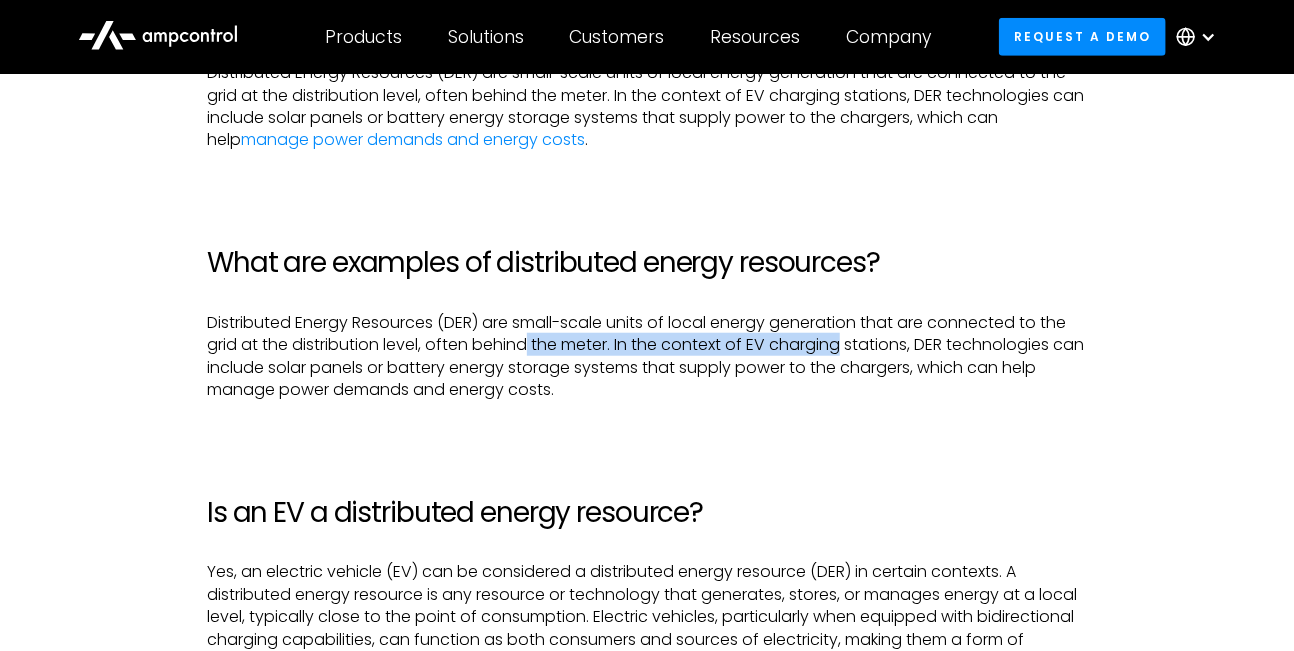 drag, startPoint x: 527, startPoint y: 345, endPoint x: 923, endPoint y: 354, distance: 396.10226 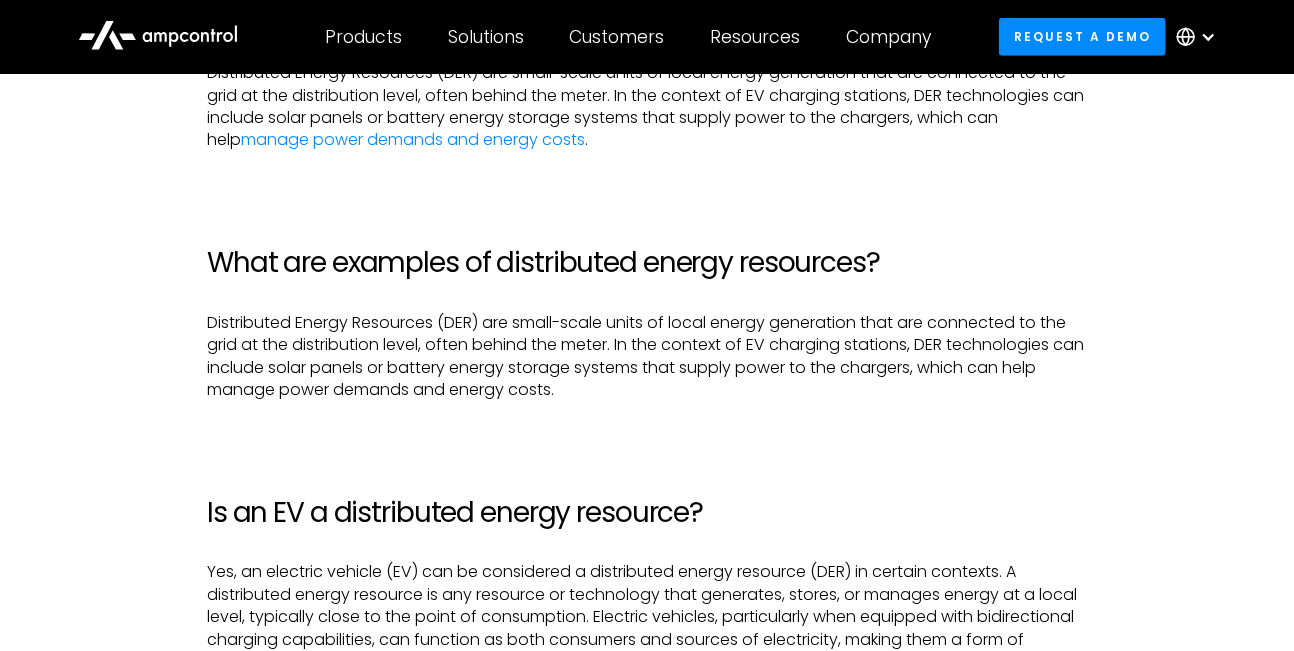 click on "‍ ‍ Distributed Energy Resources (DER) are small-scale units of local energy generation that are connected to the grid at the distribution level, often behind the meter. In the context of EV charging stations, DER technologies can include solar panels or battery energy storage systems that supply power to the chargers, which can help manage power demands and energy costs." at bounding box center (647, 357) 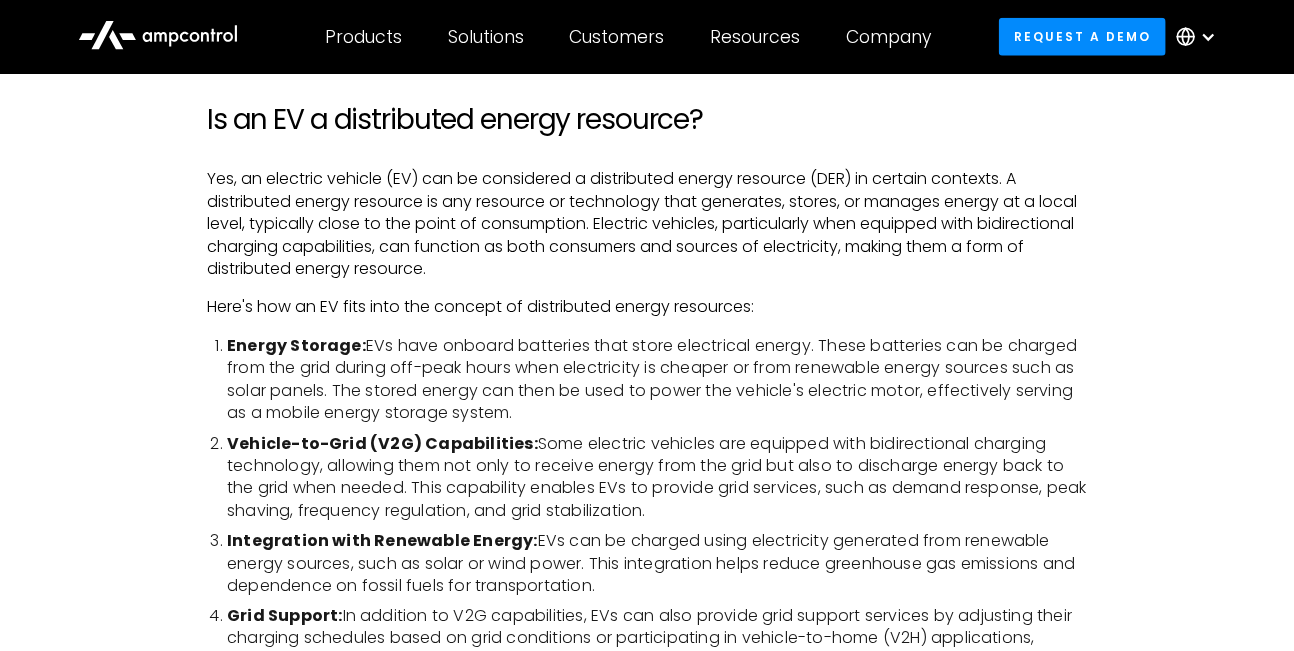 scroll, scrollTop: 1000, scrollLeft: 0, axis: vertical 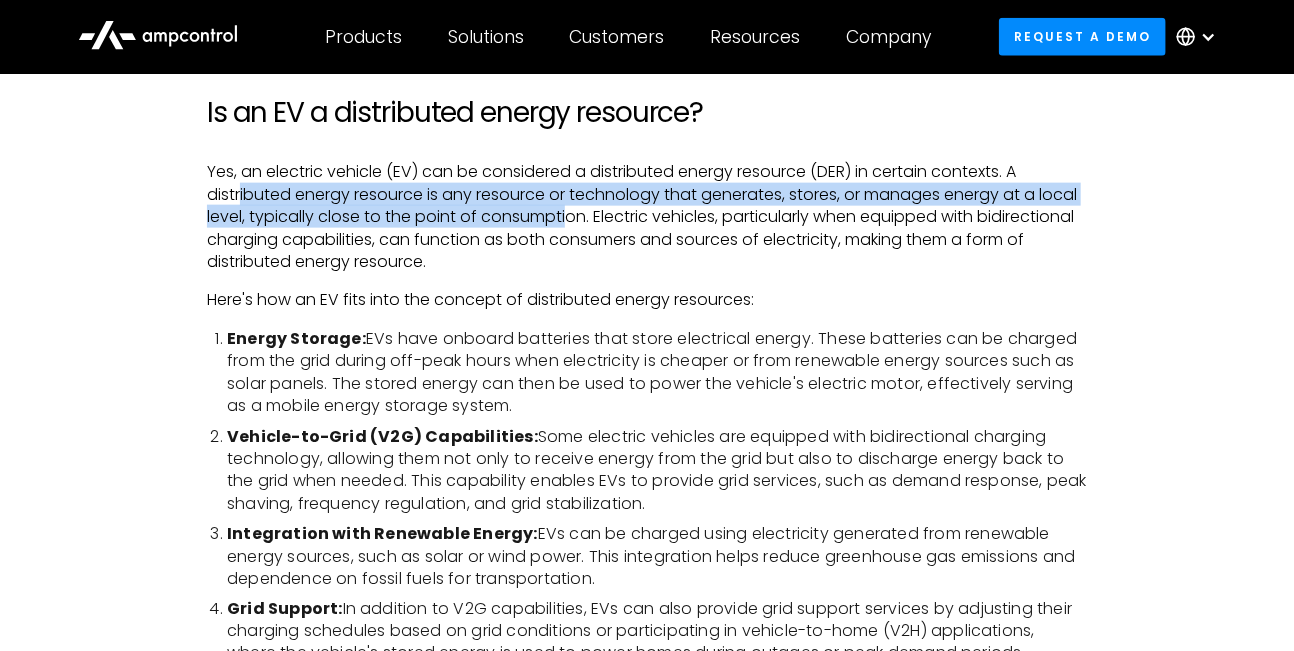 drag, startPoint x: 243, startPoint y: 191, endPoint x: 566, endPoint y: 216, distance: 323.96603 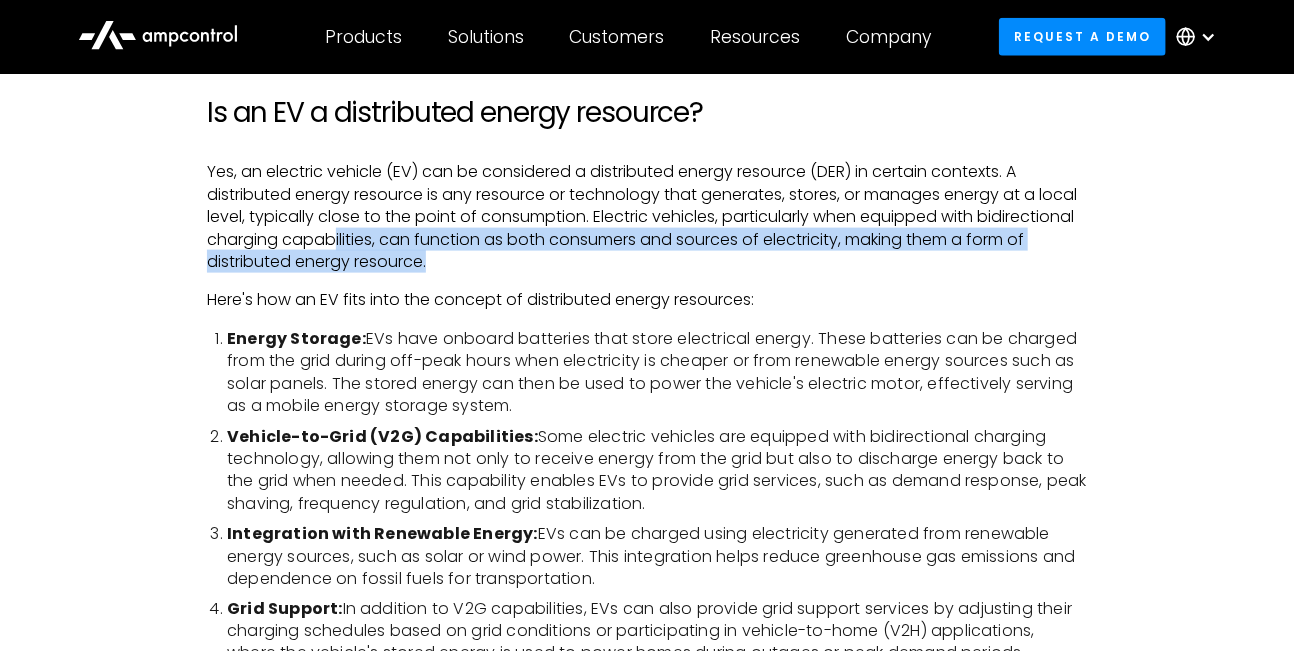 drag, startPoint x: 333, startPoint y: 235, endPoint x: 432, endPoint y: 260, distance: 102.10779 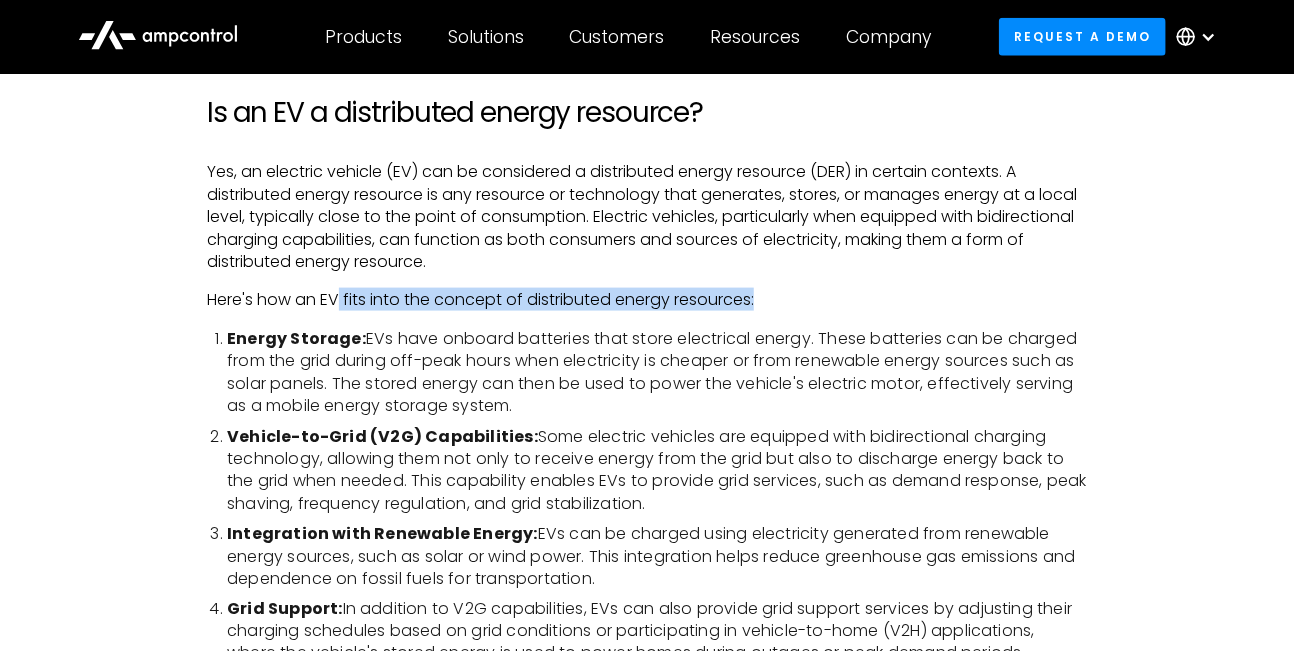 drag, startPoint x: 349, startPoint y: 306, endPoint x: 832, endPoint y: 306, distance: 483 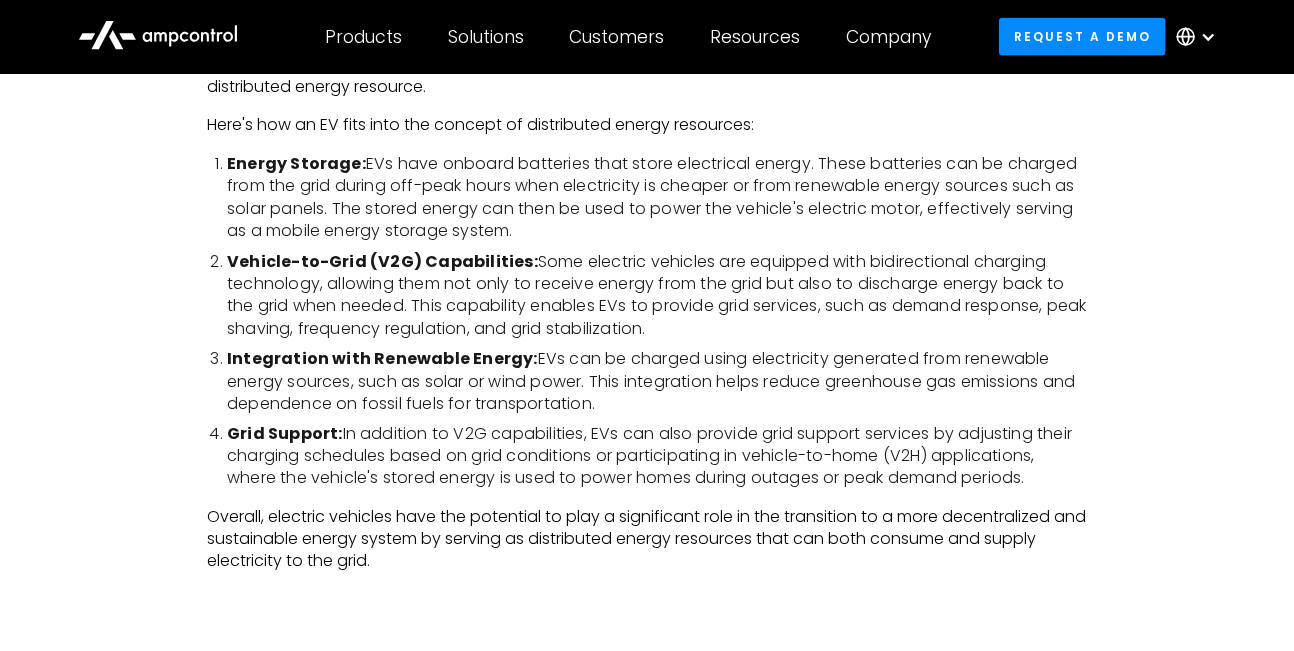 scroll, scrollTop: 1200, scrollLeft: 0, axis: vertical 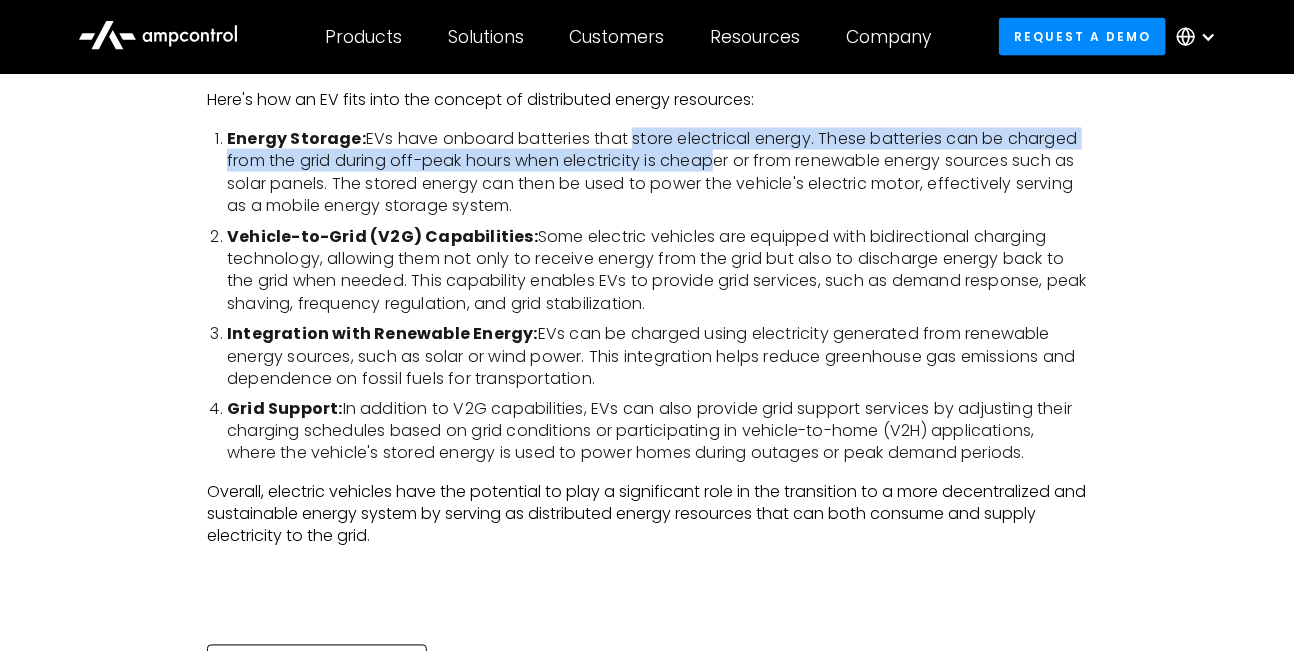 drag, startPoint x: 624, startPoint y: 138, endPoint x: 708, endPoint y: 155, distance: 85.70297 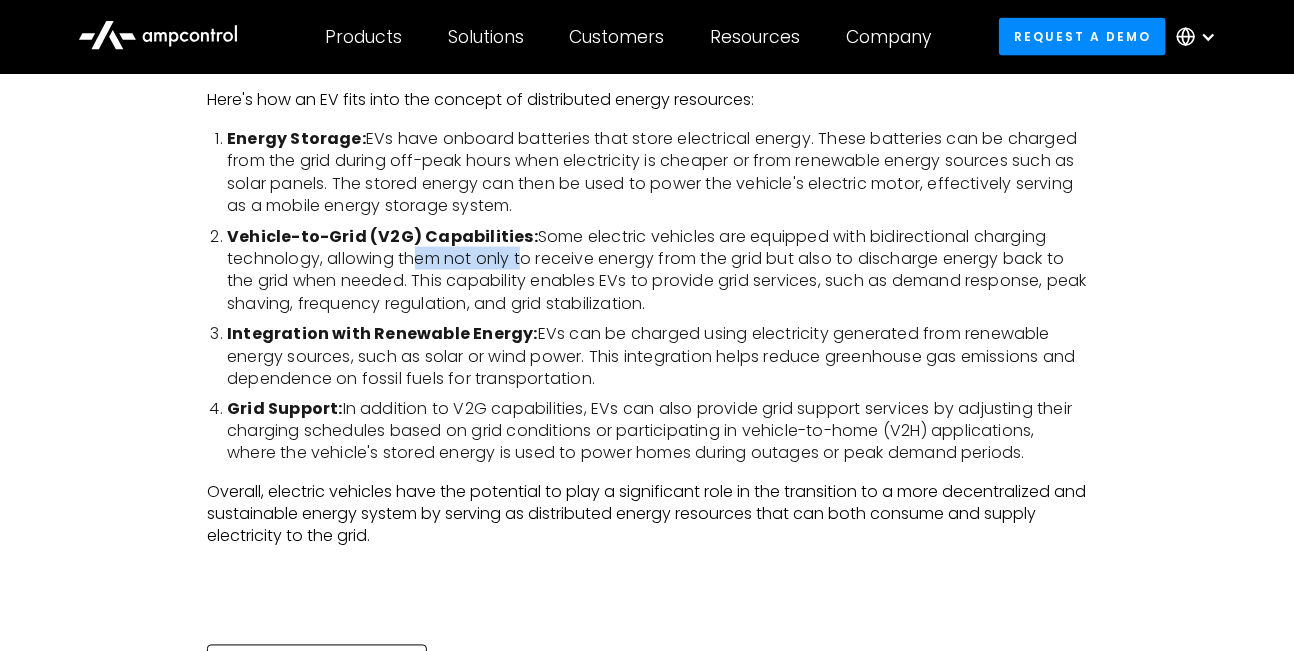 drag, startPoint x: 513, startPoint y: 267, endPoint x: 593, endPoint y: 275, distance: 80.399 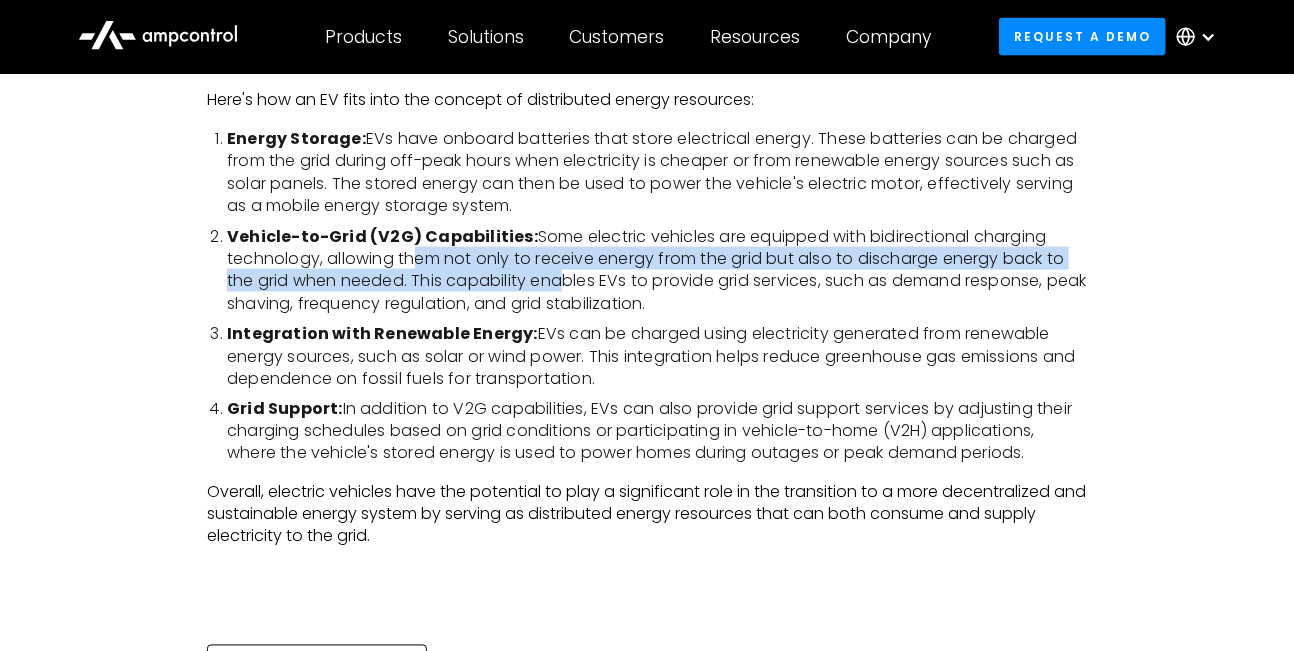 click on "Vehicle-to-Grid (V2G) Capabilities:  Some electric vehicles are equipped with bidirectional charging technology, allowing them not only to receive energy from the grid but also to discharge energy back to the grid when needed. This capability enables EVs to provide grid services, such as demand response, peak shaving, frequency regulation, and grid stabilization." at bounding box center (657, 271) 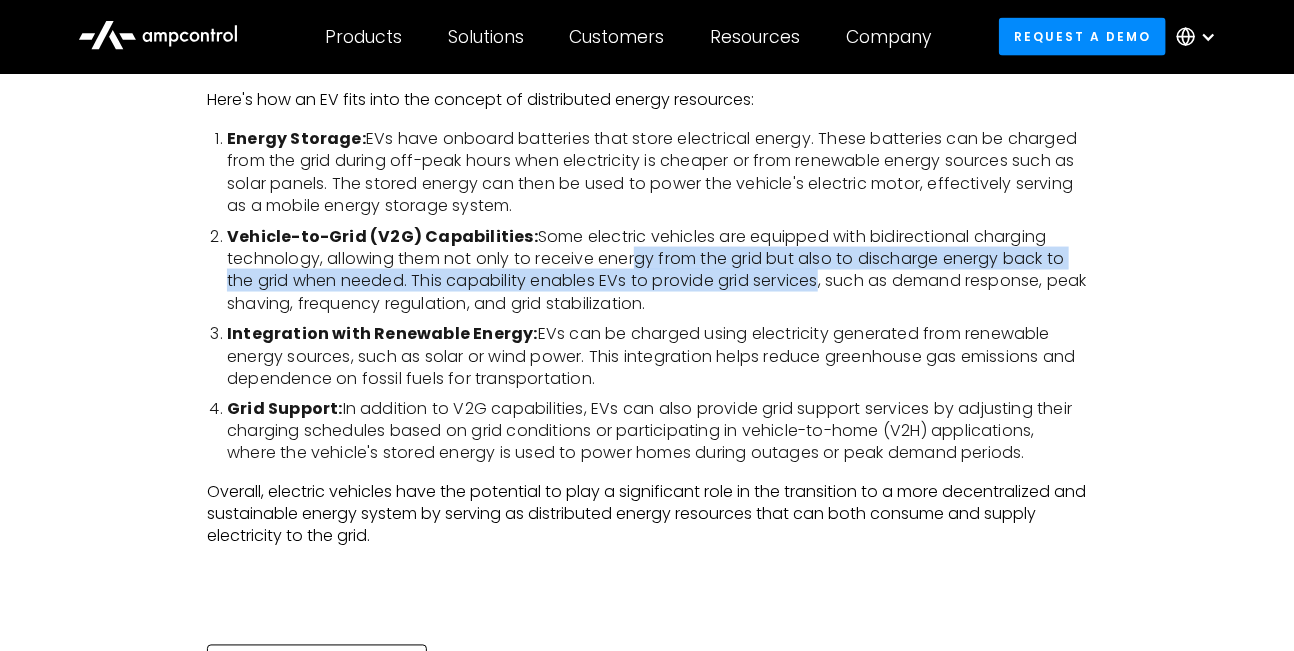 drag, startPoint x: 643, startPoint y: 250, endPoint x: 823, endPoint y: 284, distance: 183.18297 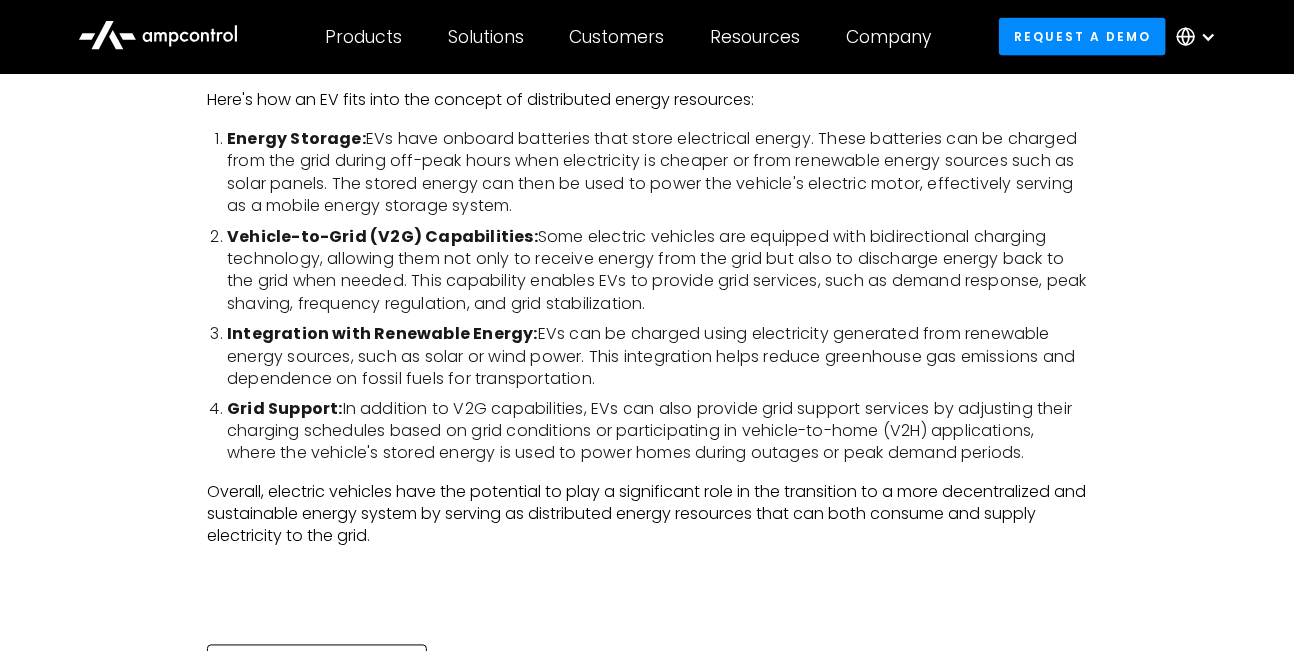 click on "Vehicle-to-Grid (V2G) Capabilities:  Some electric vehicles are equipped with bidirectional charging technology, allowing them not only to receive energy from the grid but also to discharge energy back to the grid when needed. This capability enables EVs to provide grid services, such as demand response, peak shaving, frequency regulation, and grid stabilization." at bounding box center (657, 271) 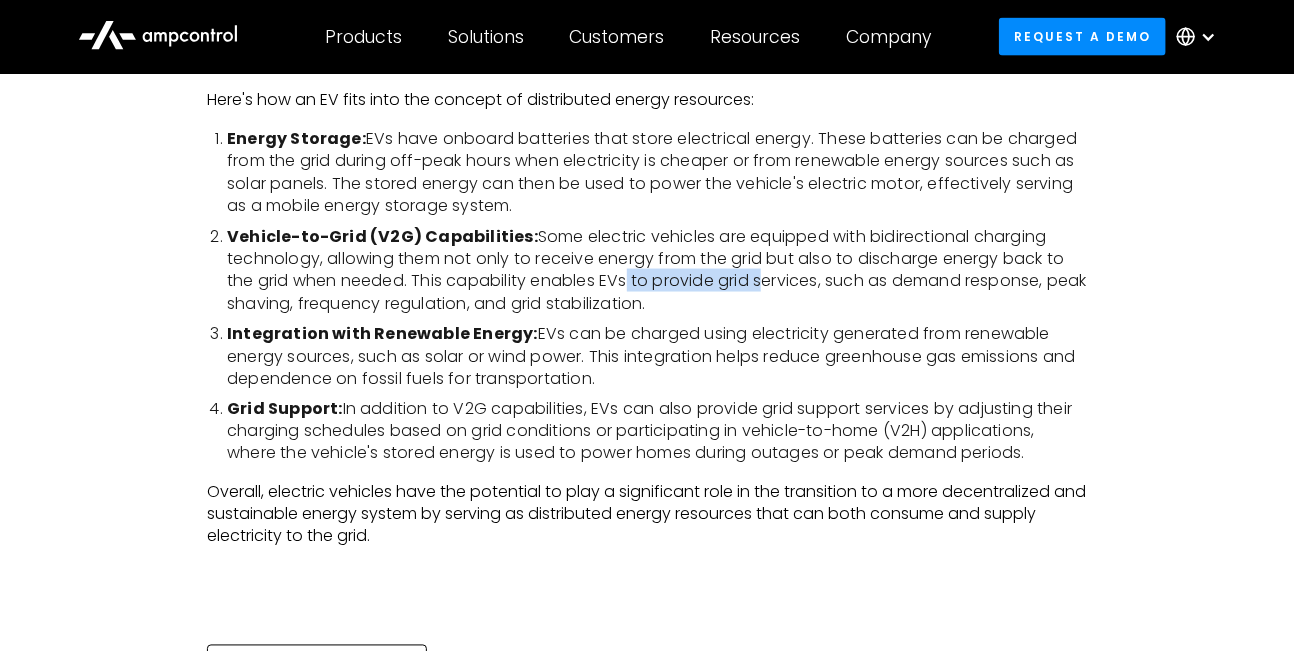 drag, startPoint x: 644, startPoint y: 278, endPoint x: 772, endPoint y: 285, distance: 128.19127 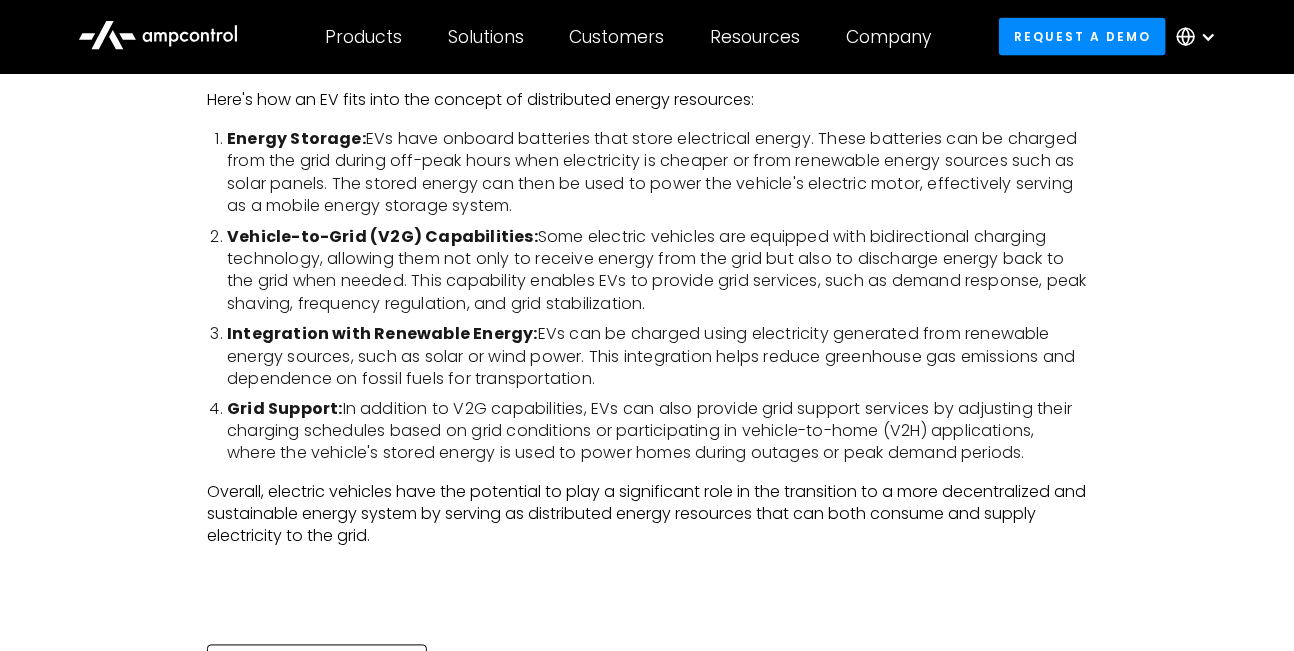 click on "Vehicle-to-Grid (V2G) Capabilities:  Some electric vehicles are equipped with bidirectional charging technology, allowing them not only to receive energy from the grid but also to discharge energy back to the grid when needed. This capability enables EVs to provide grid services, such as demand response, peak shaving, frequency regulation, and grid stabilization." at bounding box center [657, 271] 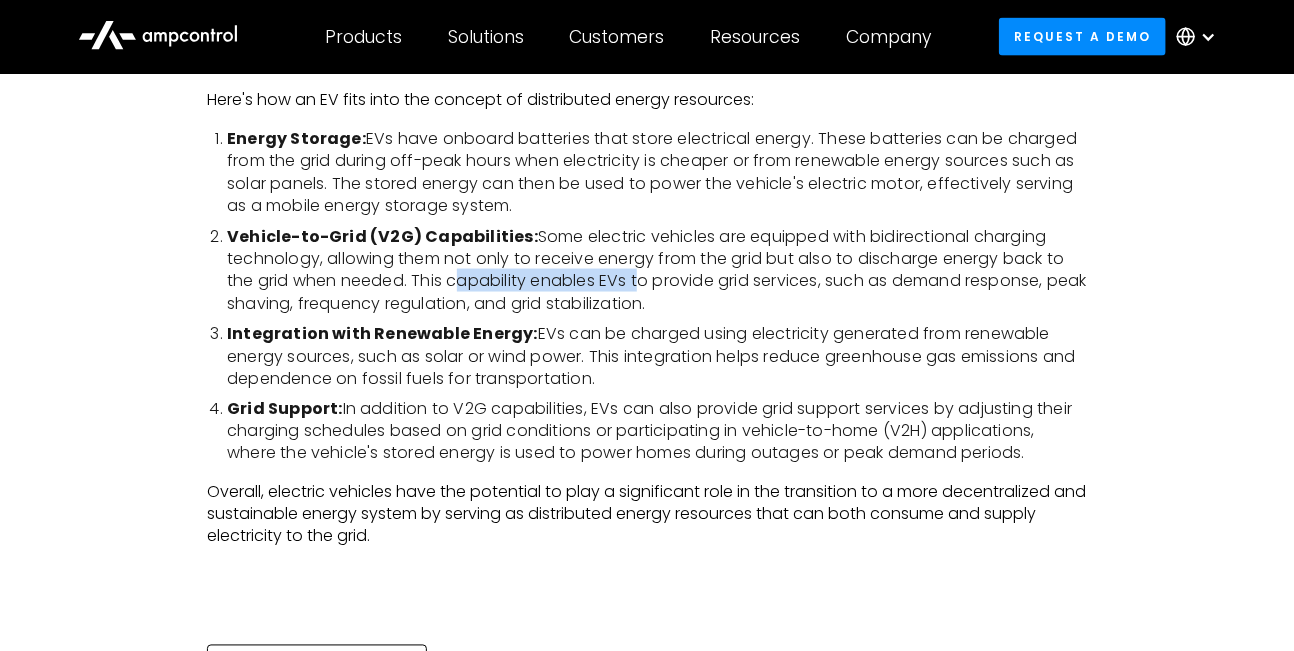 drag, startPoint x: 453, startPoint y: 283, endPoint x: 660, endPoint y: 291, distance: 207.15453 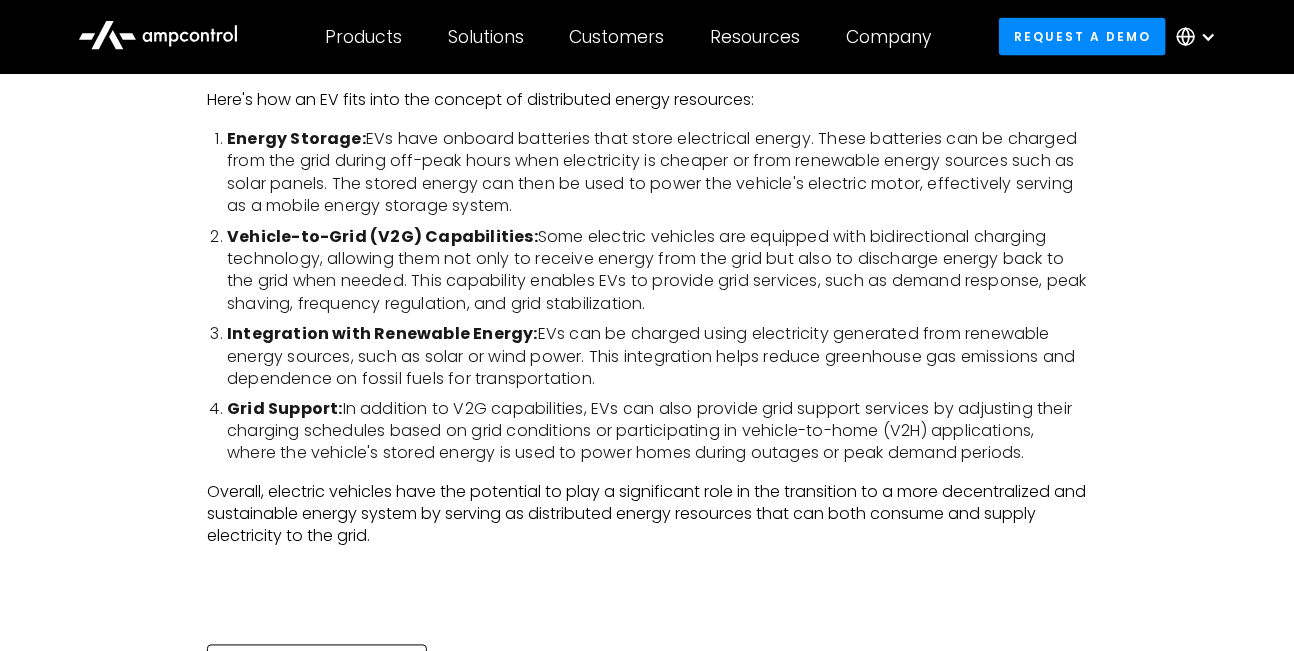 click on "Vehicle-to-Grid (V2G) Capabilities:  Some electric vehicles are equipped with bidirectional charging technology, allowing them not only to receive energy from the grid but also to discharge energy back to the grid when needed. This capability enables EVs to provide grid services, such as demand response, peak shaving, frequency regulation, and grid stabilization." at bounding box center [657, 271] 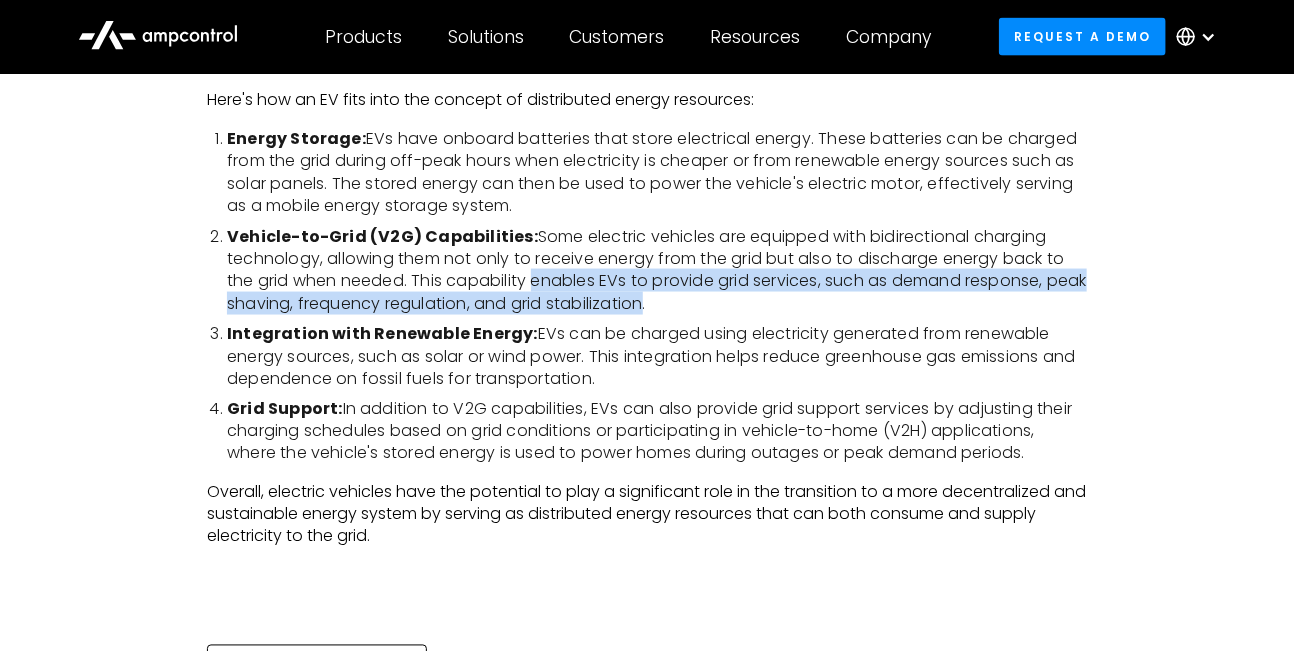 drag, startPoint x: 529, startPoint y: 291, endPoint x: 699, endPoint y: 303, distance: 170.423 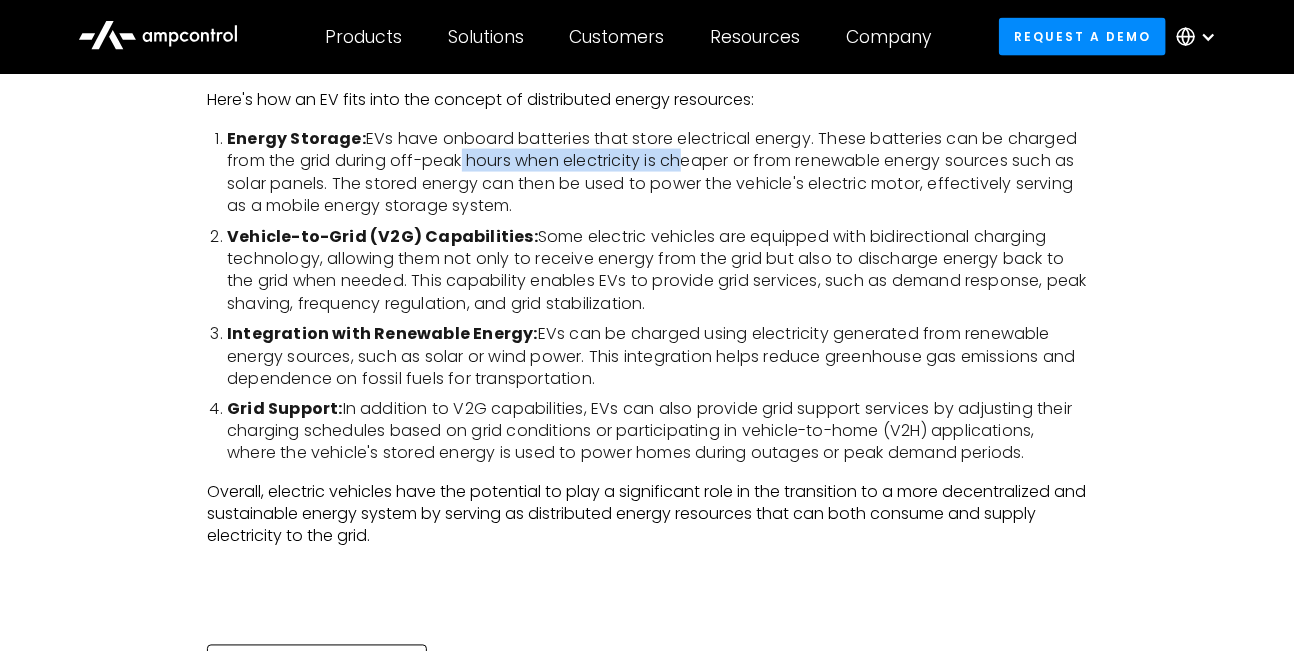 drag, startPoint x: 453, startPoint y: 157, endPoint x: 676, endPoint y: 164, distance: 223.10983 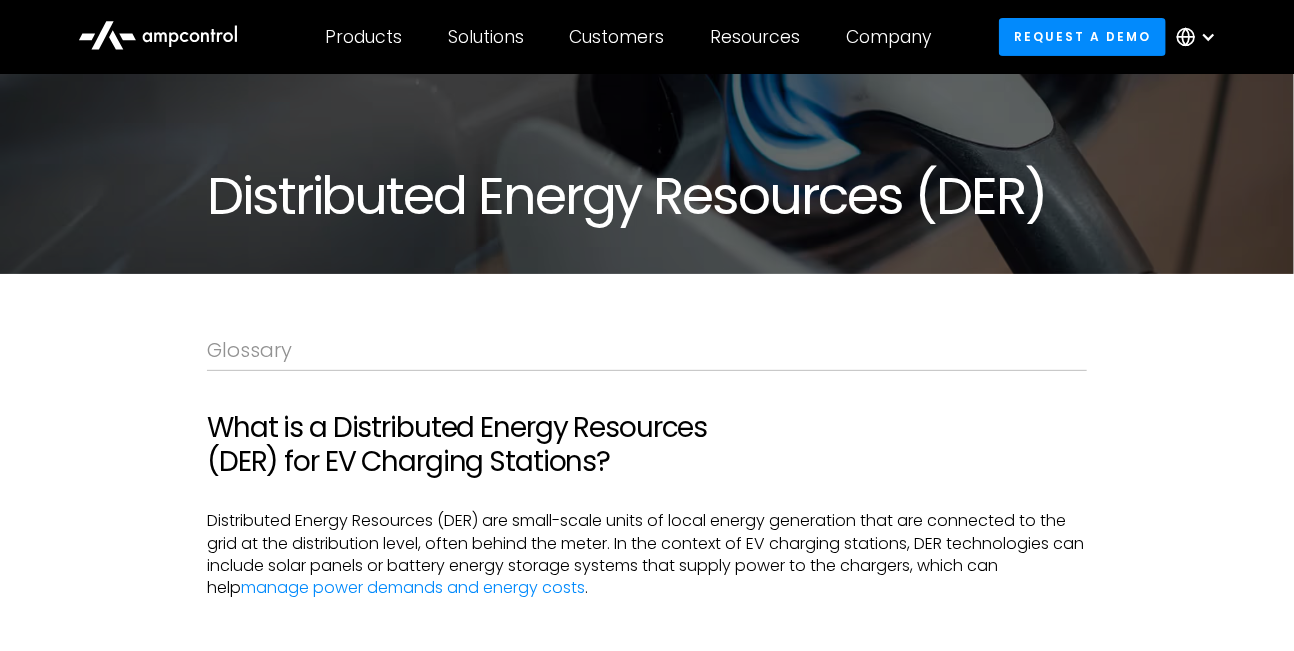 scroll, scrollTop: 0, scrollLeft: 0, axis: both 